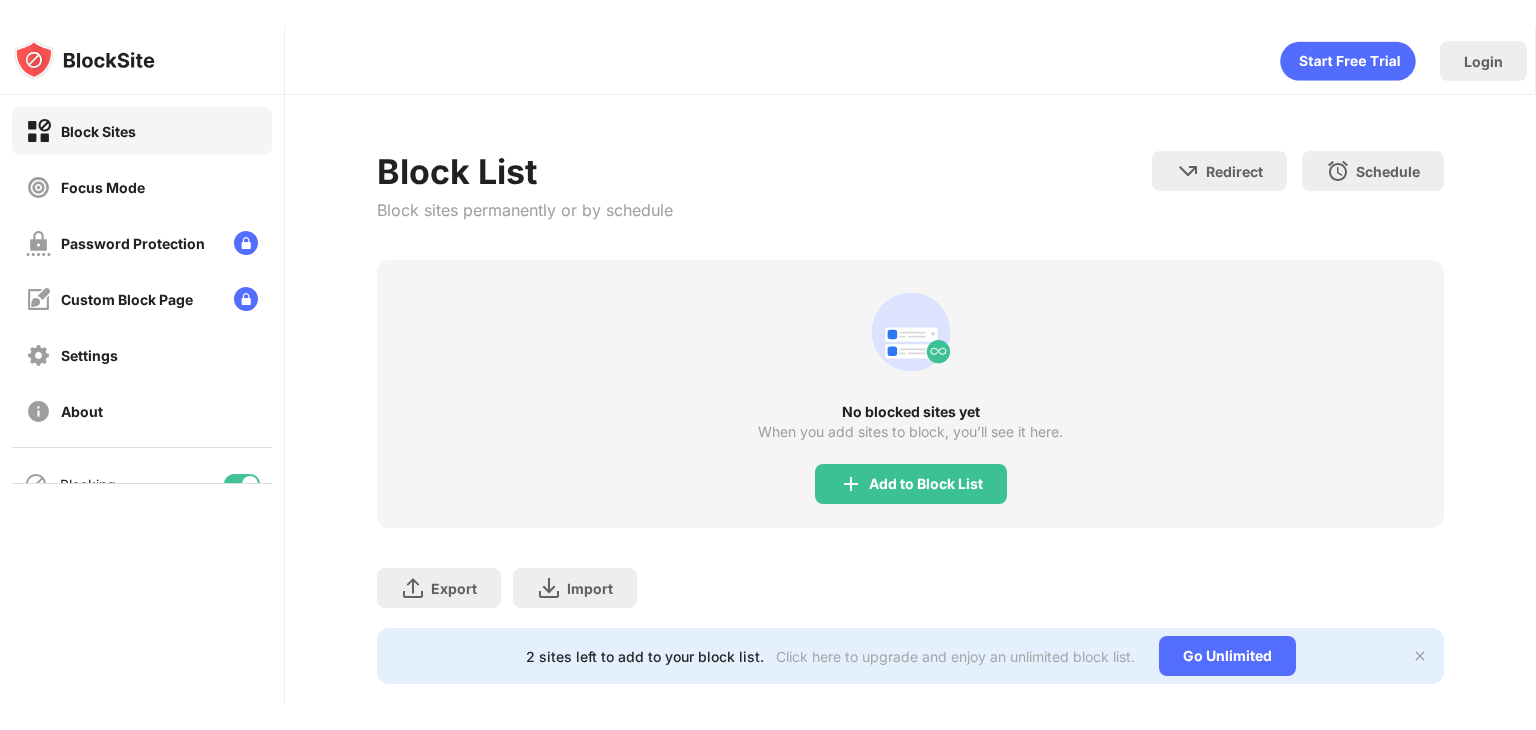 scroll, scrollTop: 0, scrollLeft: 0, axis: both 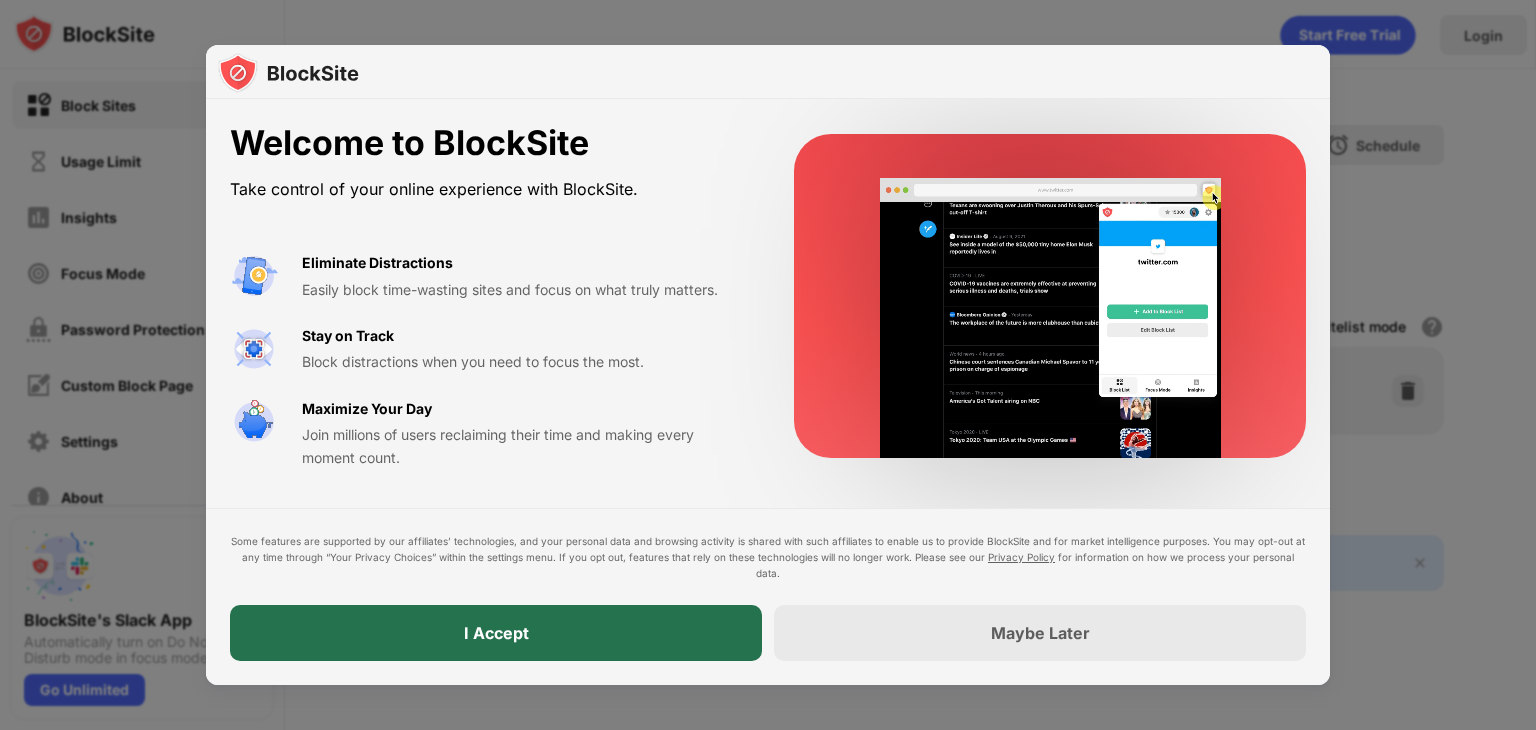 click on "I Accept" at bounding box center (496, 633) 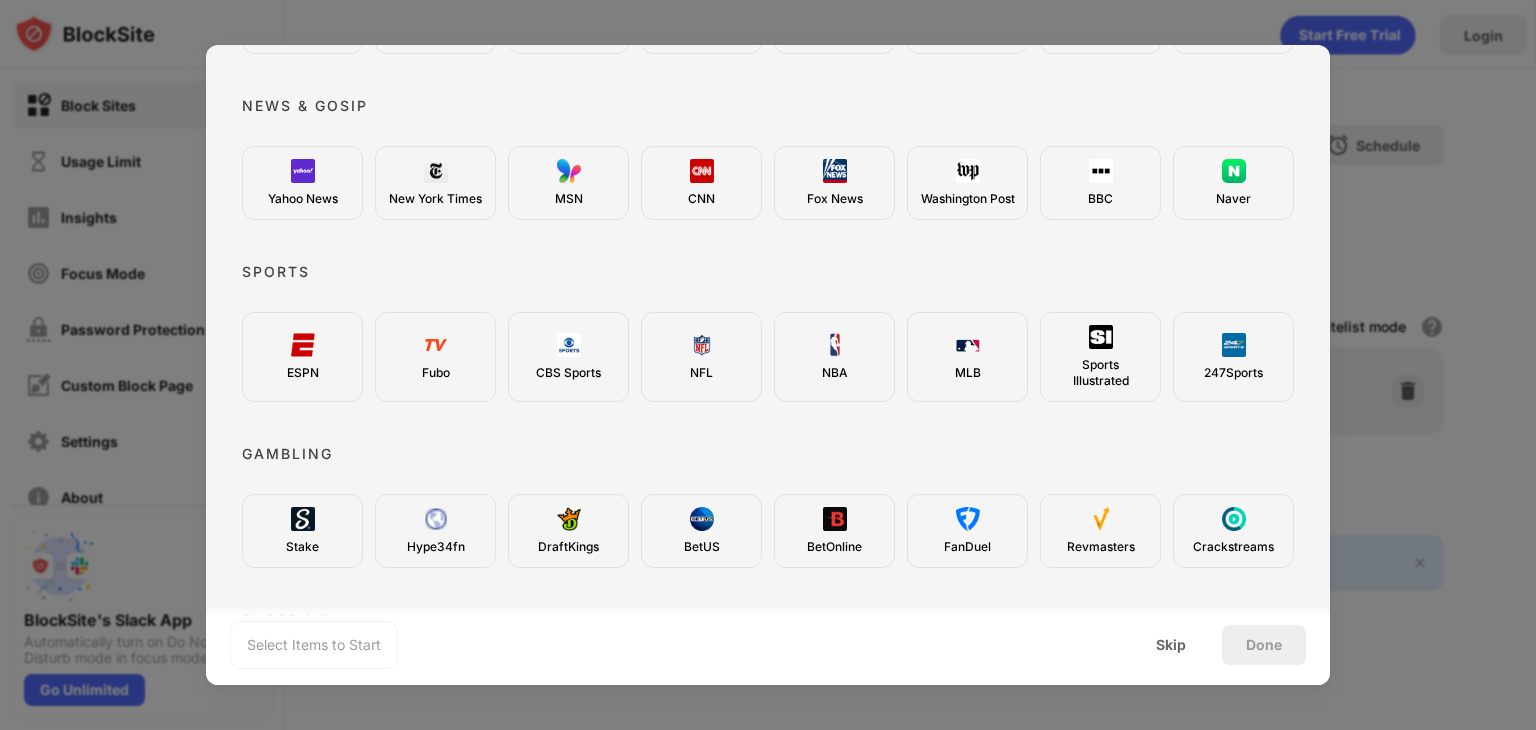 scroll, scrollTop: 735, scrollLeft: 0, axis: vertical 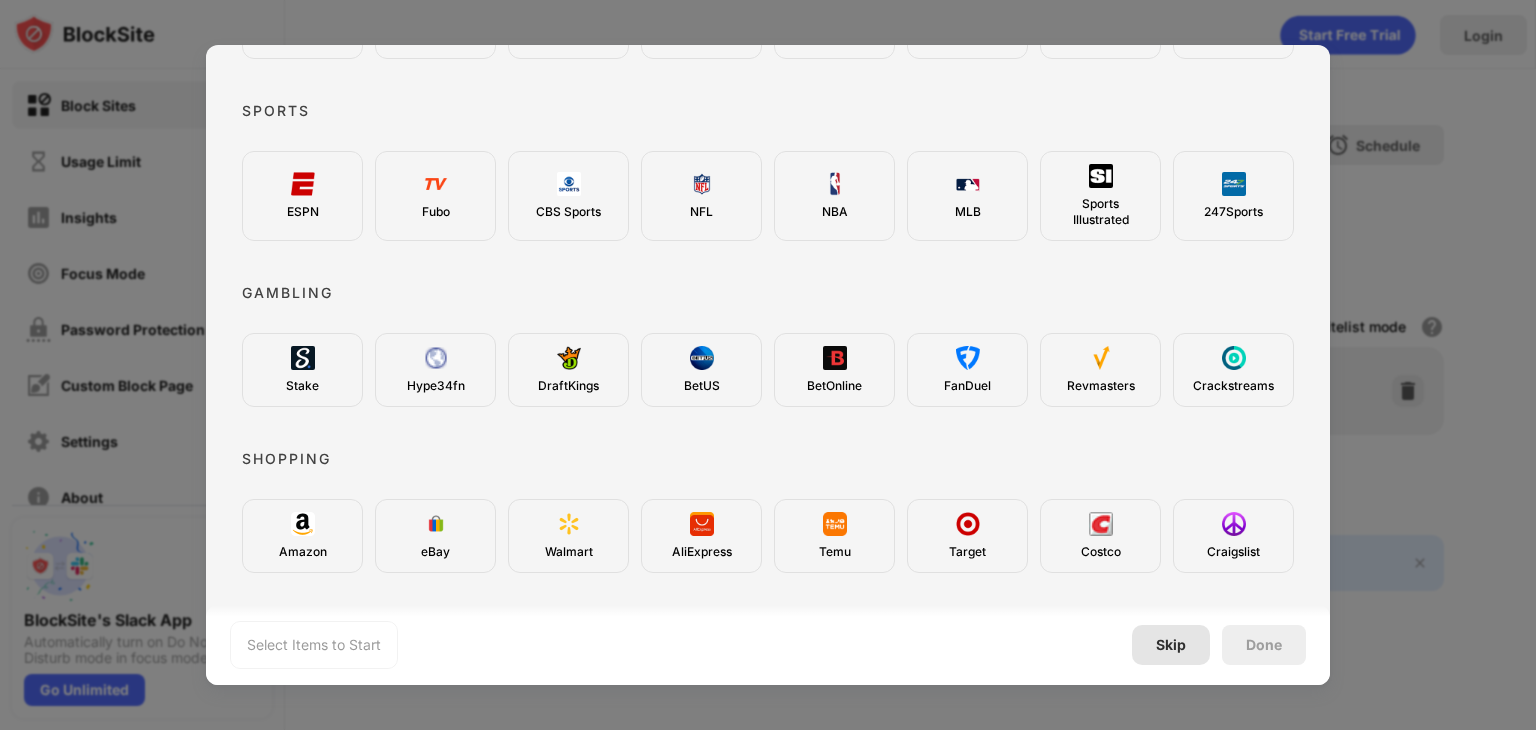 click on "Skip" at bounding box center [1171, 645] 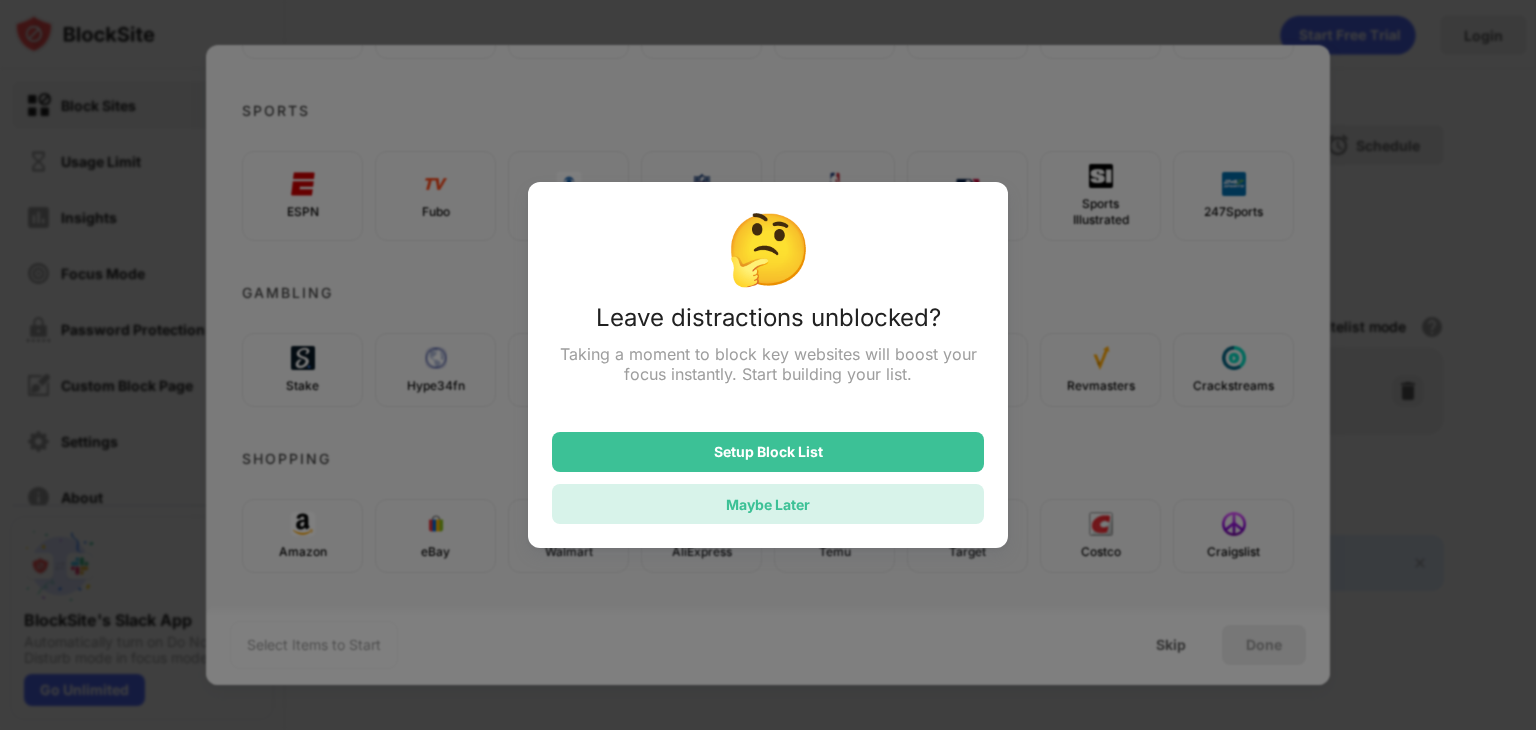 click on "Maybe Later" at bounding box center (768, 504) 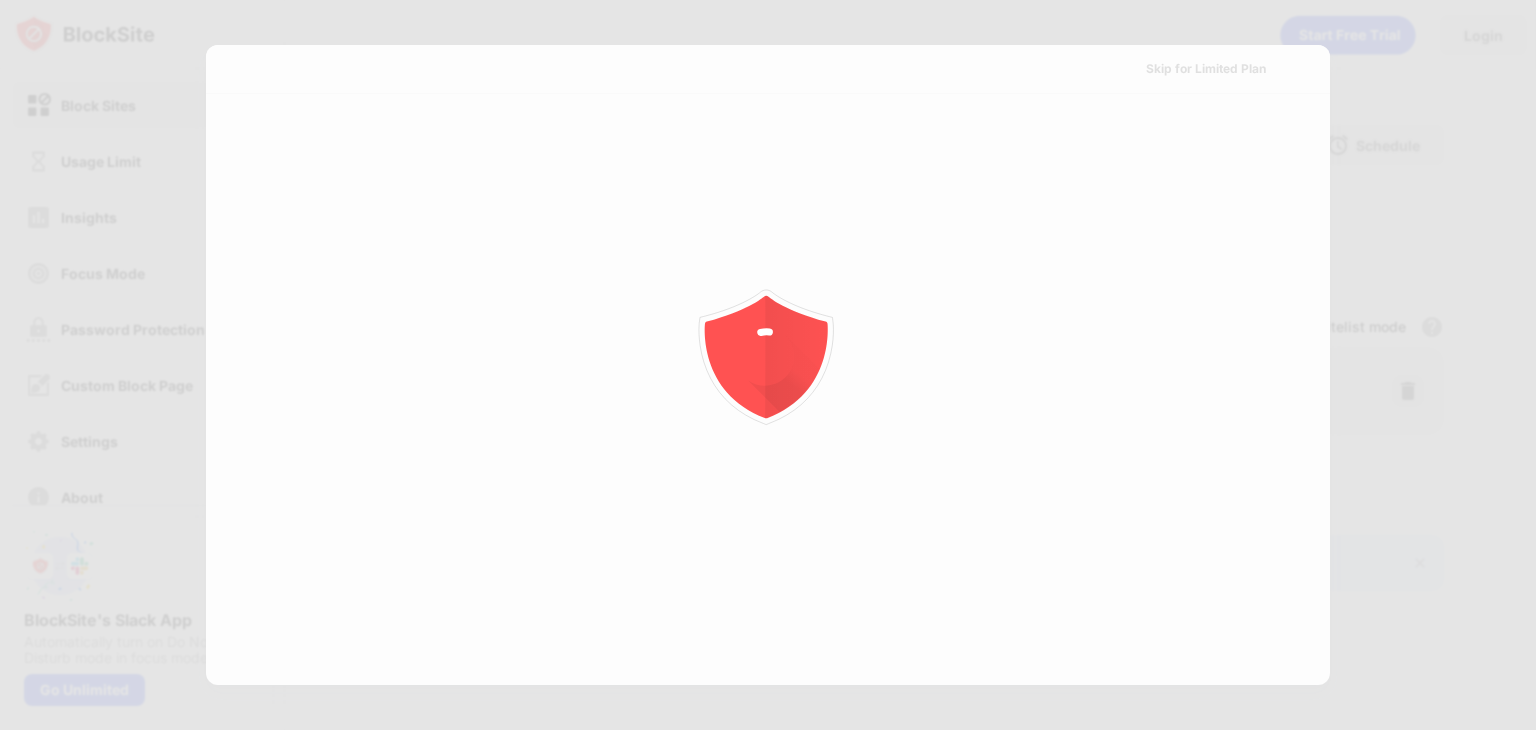 scroll, scrollTop: 0, scrollLeft: 0, axis: both 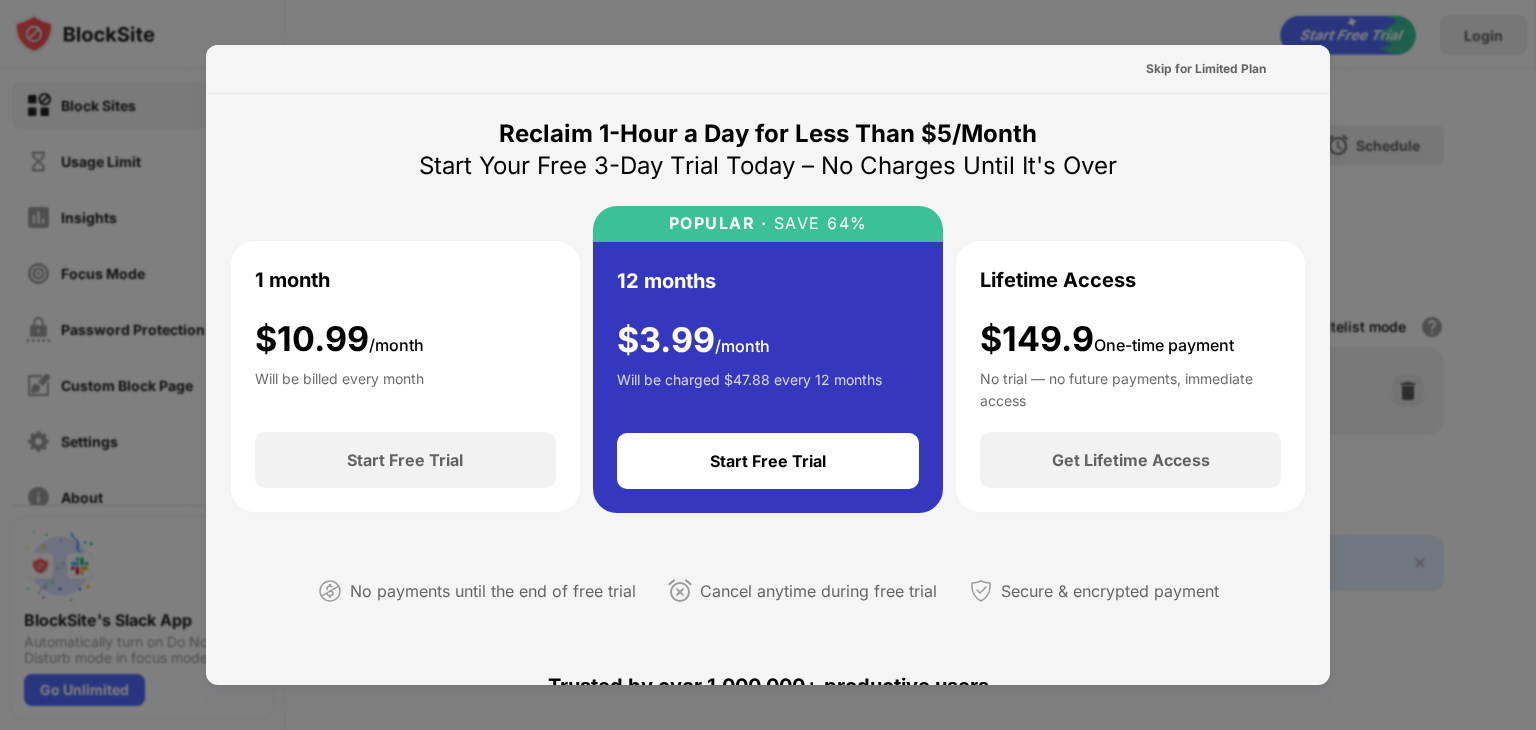 click at bounding box center [768, 365] 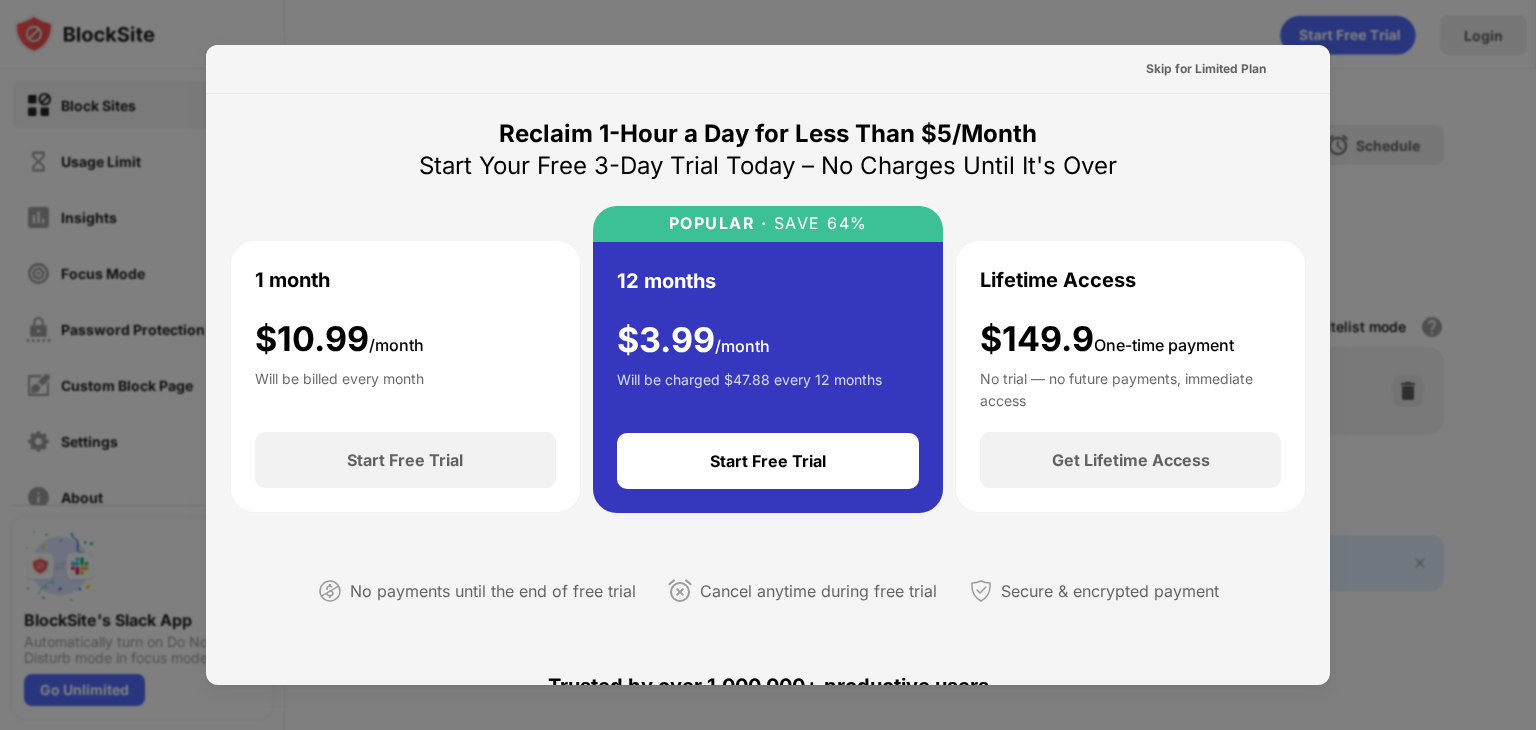 drag, startPoint x: 1336, startPoint y: 263, endPoint x: 1328, endPoint y: 317, distance: 54.589375 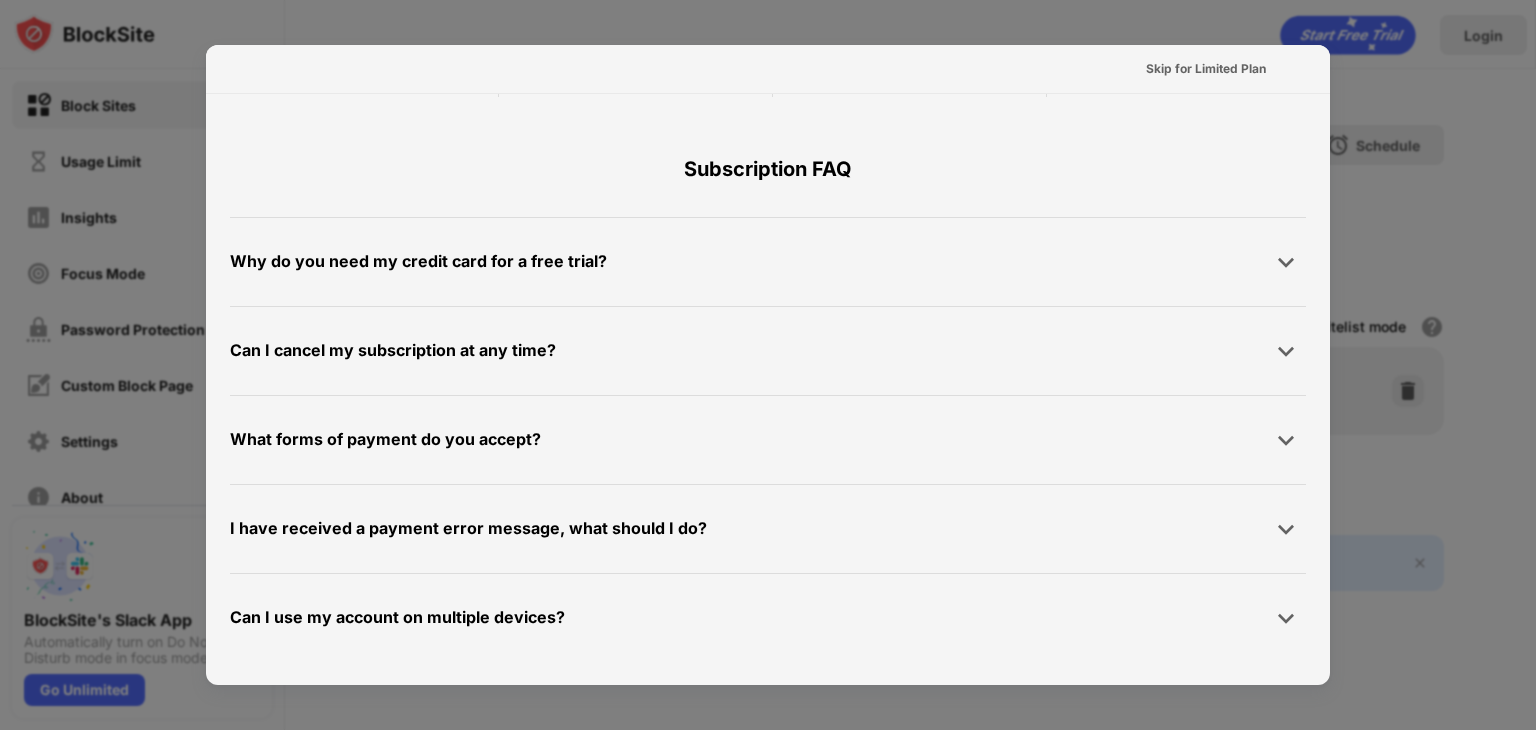 scroll, scrollTop: 0, scrollLeft: 0, axis: both 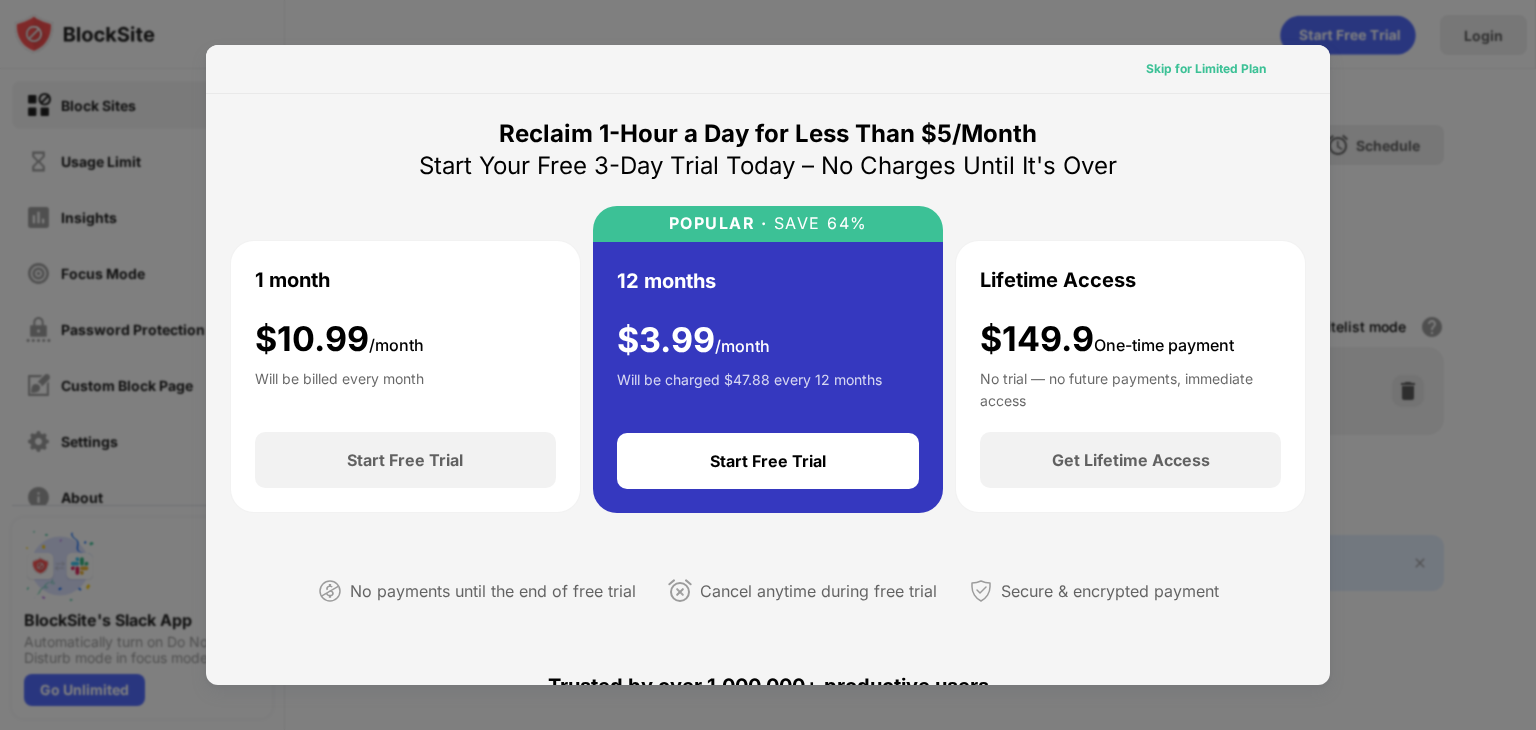 click on "Skip for Limited Plan" at bounding box center (1206, 69) 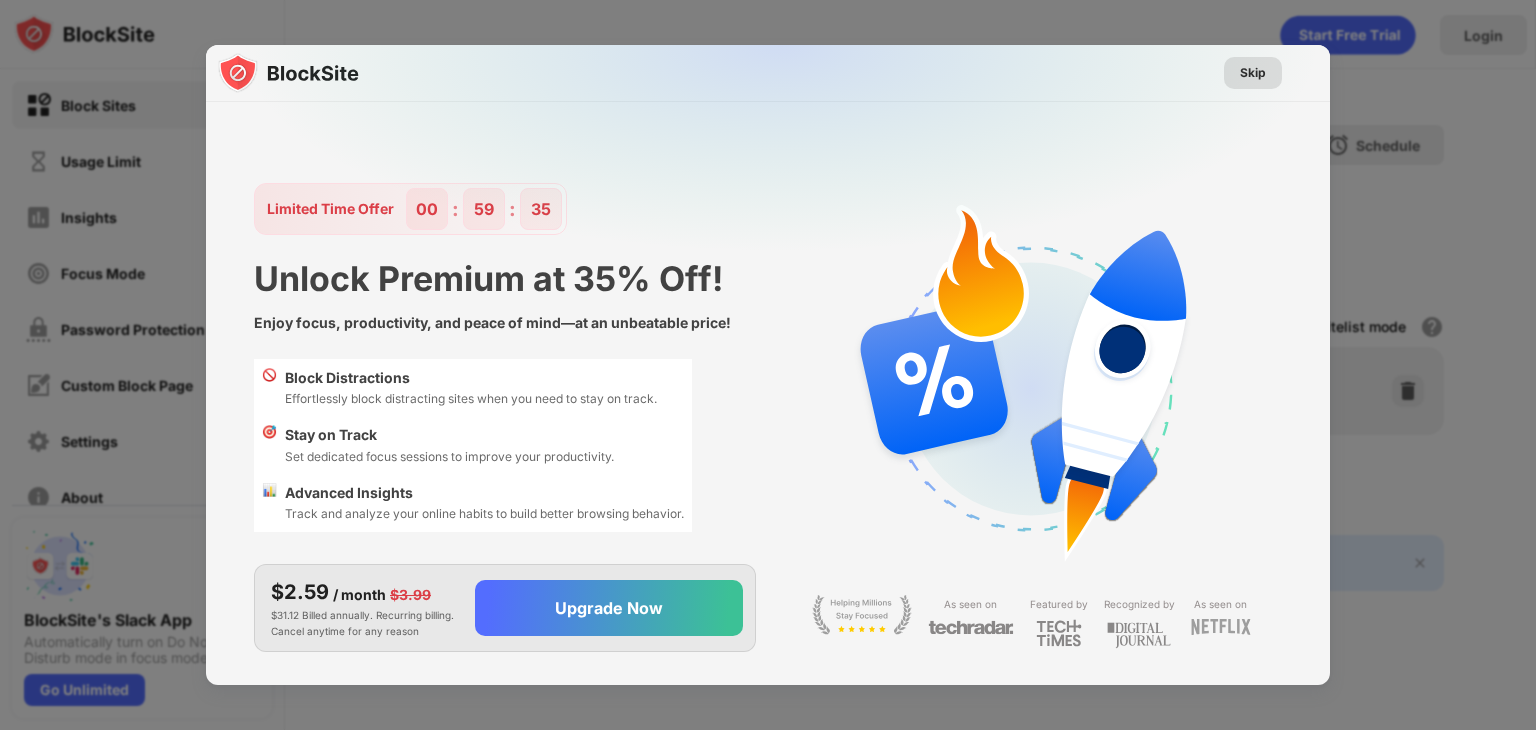 click on "Skip" at bounding box center [1253, 73] 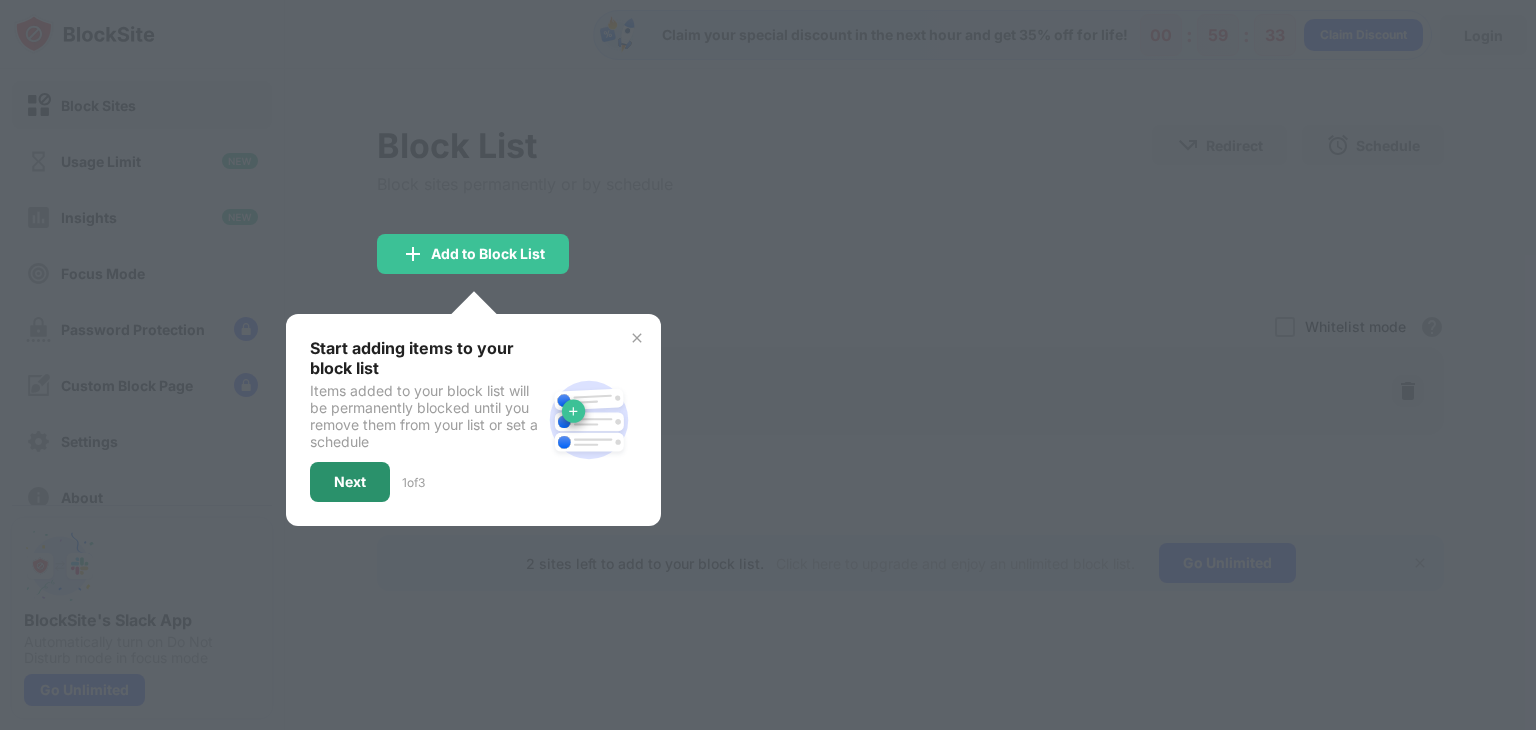 click on "Next" at bounding box center [350, 482] 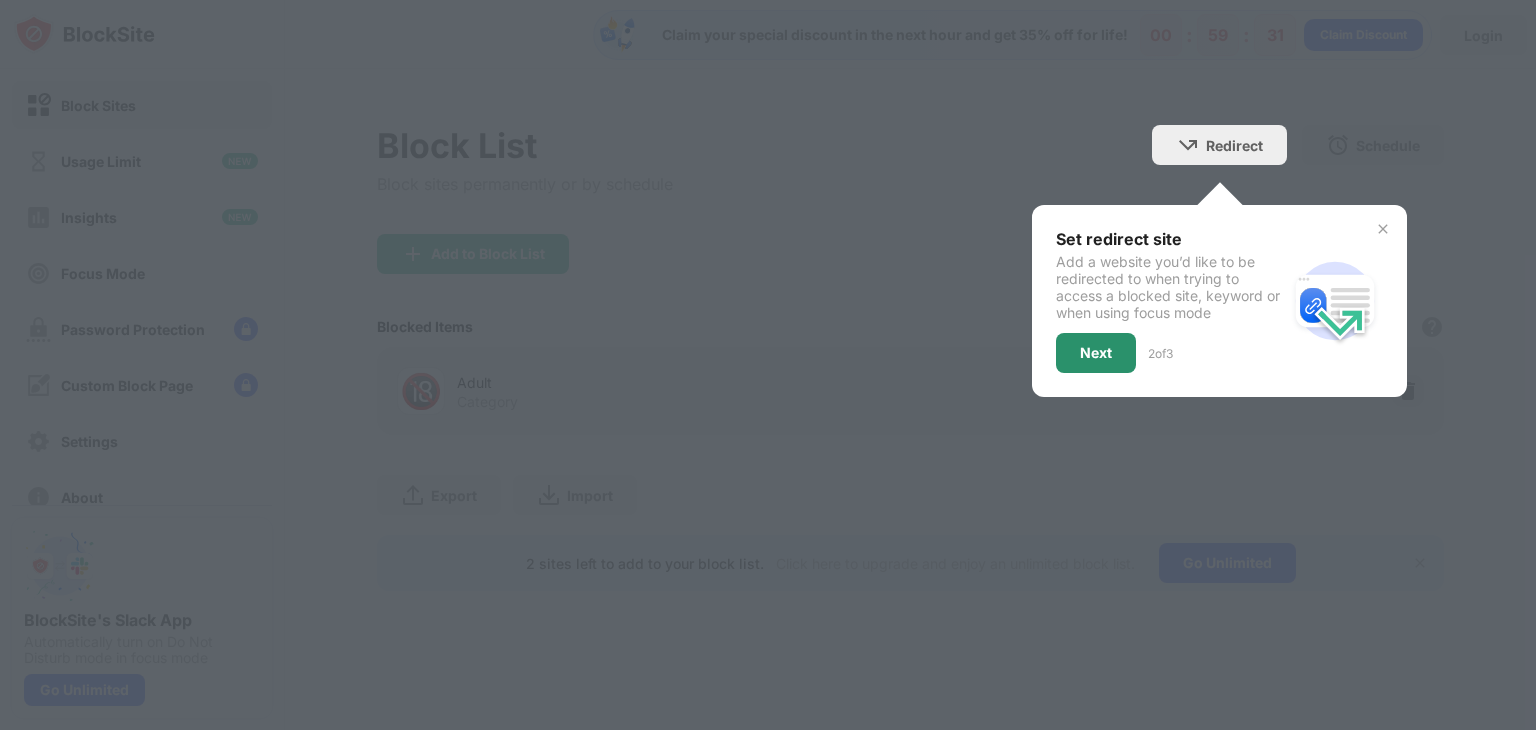click on "Next" at bounding box center (1096, 353) 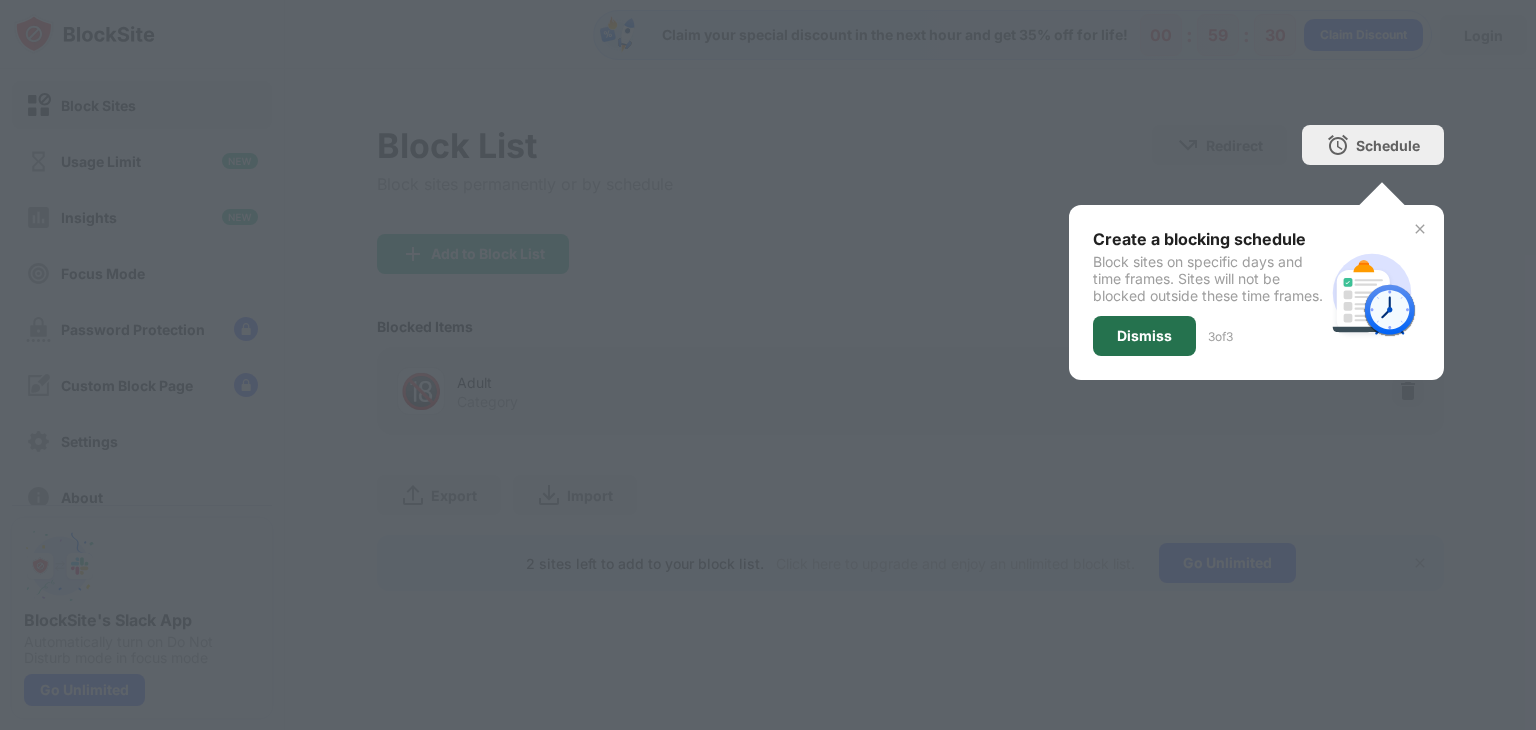 click on "Dismiss" at bounding box center [1144, 336] 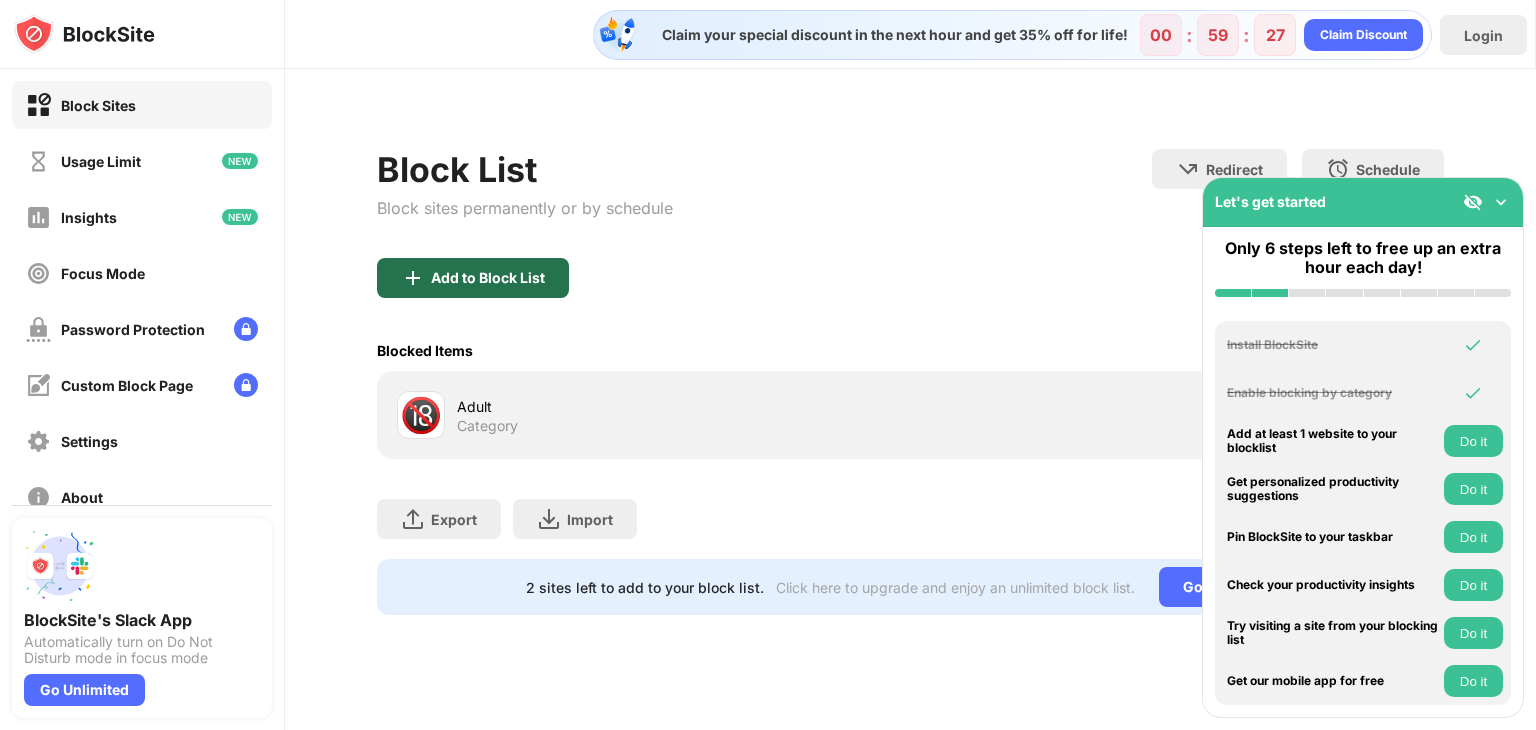 click on "Add to Block List" at bounding box center (473, 278) 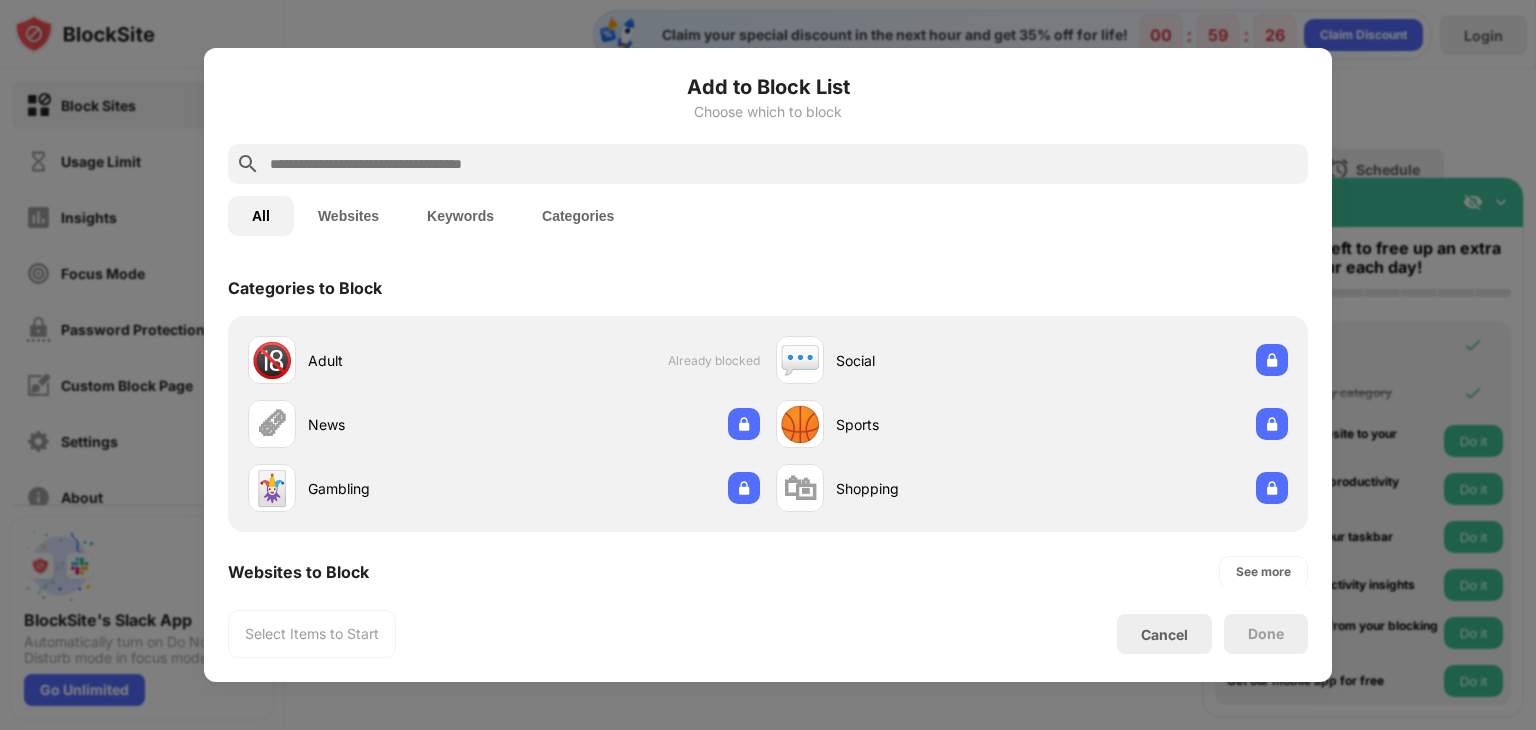 click at bounding box center [784, 164] 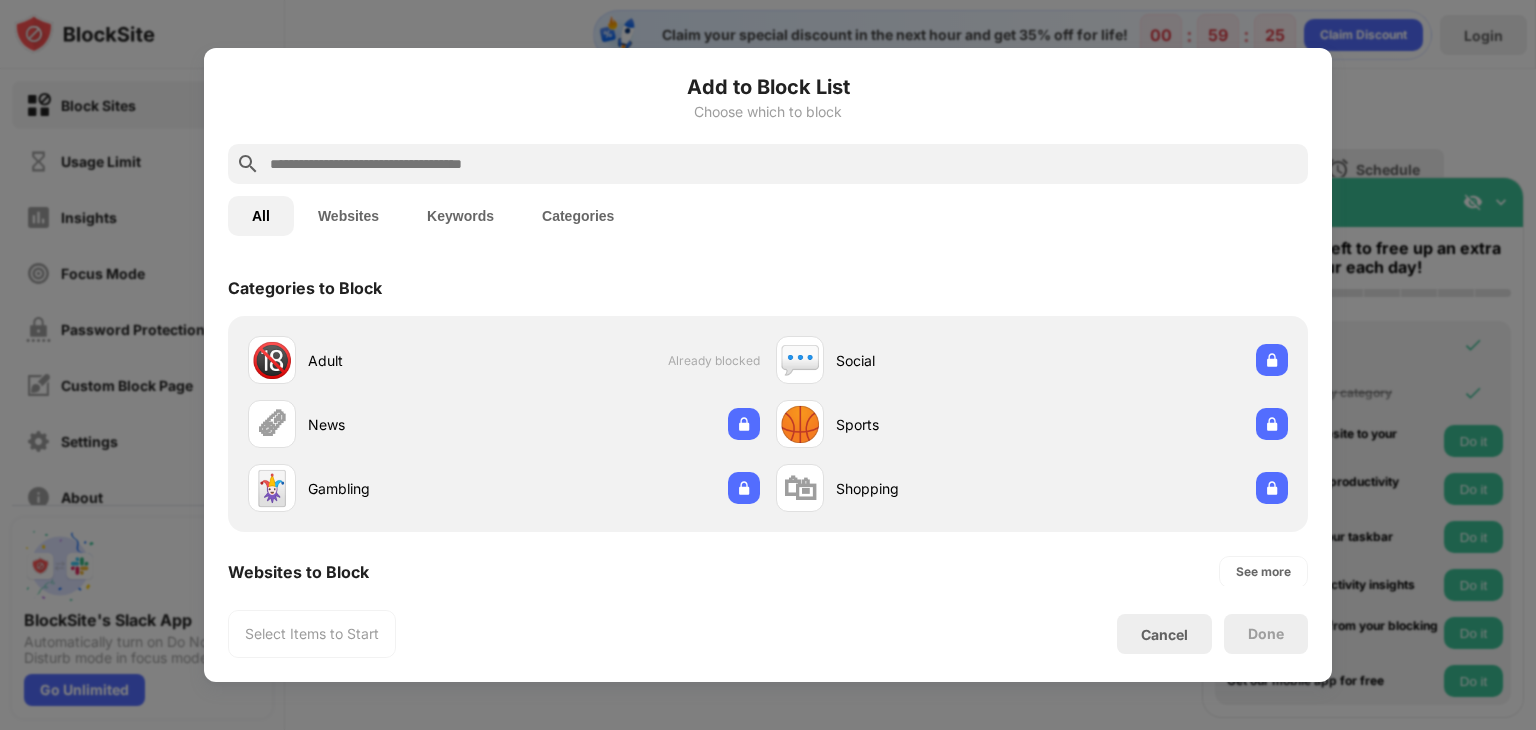 click at bounding box center [784, 164] 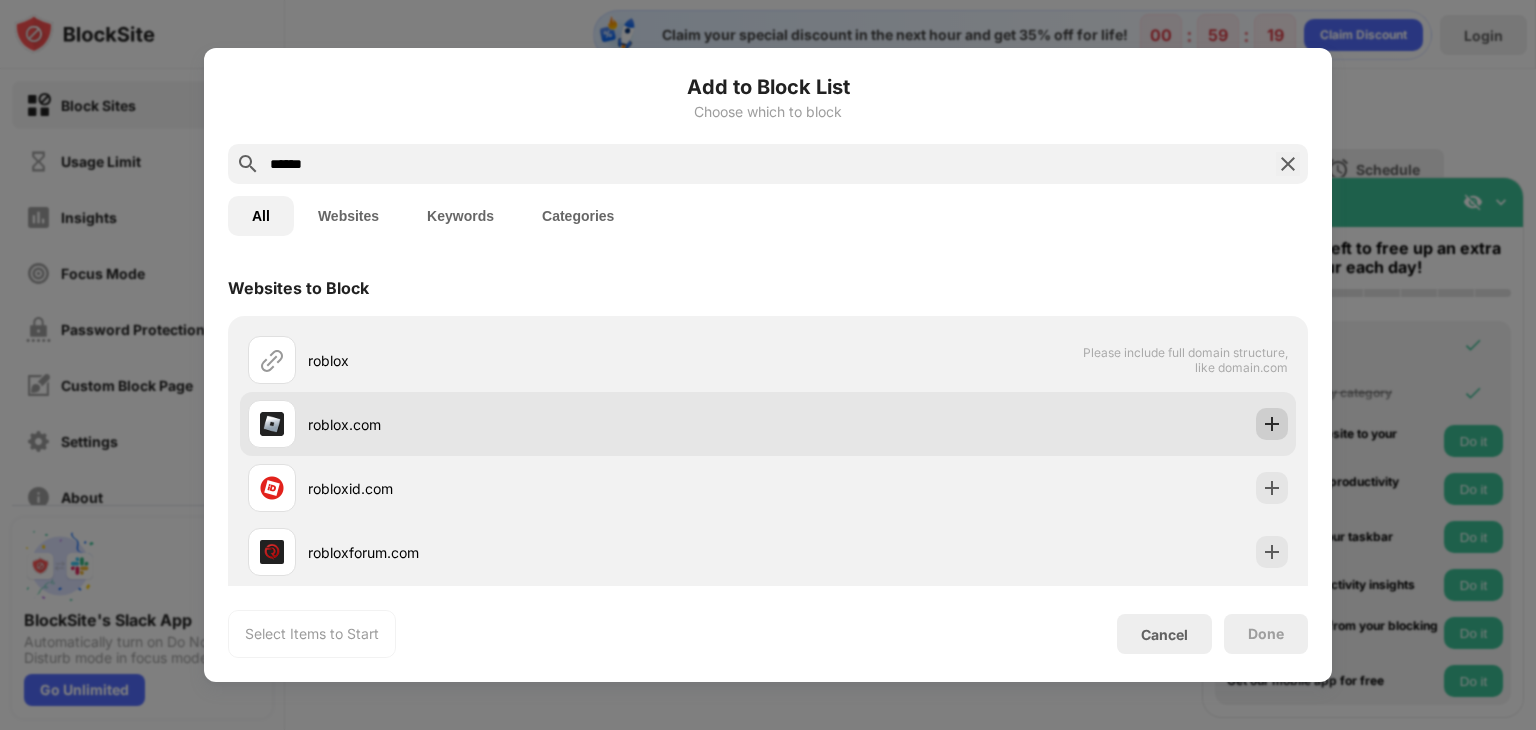 type on "******" 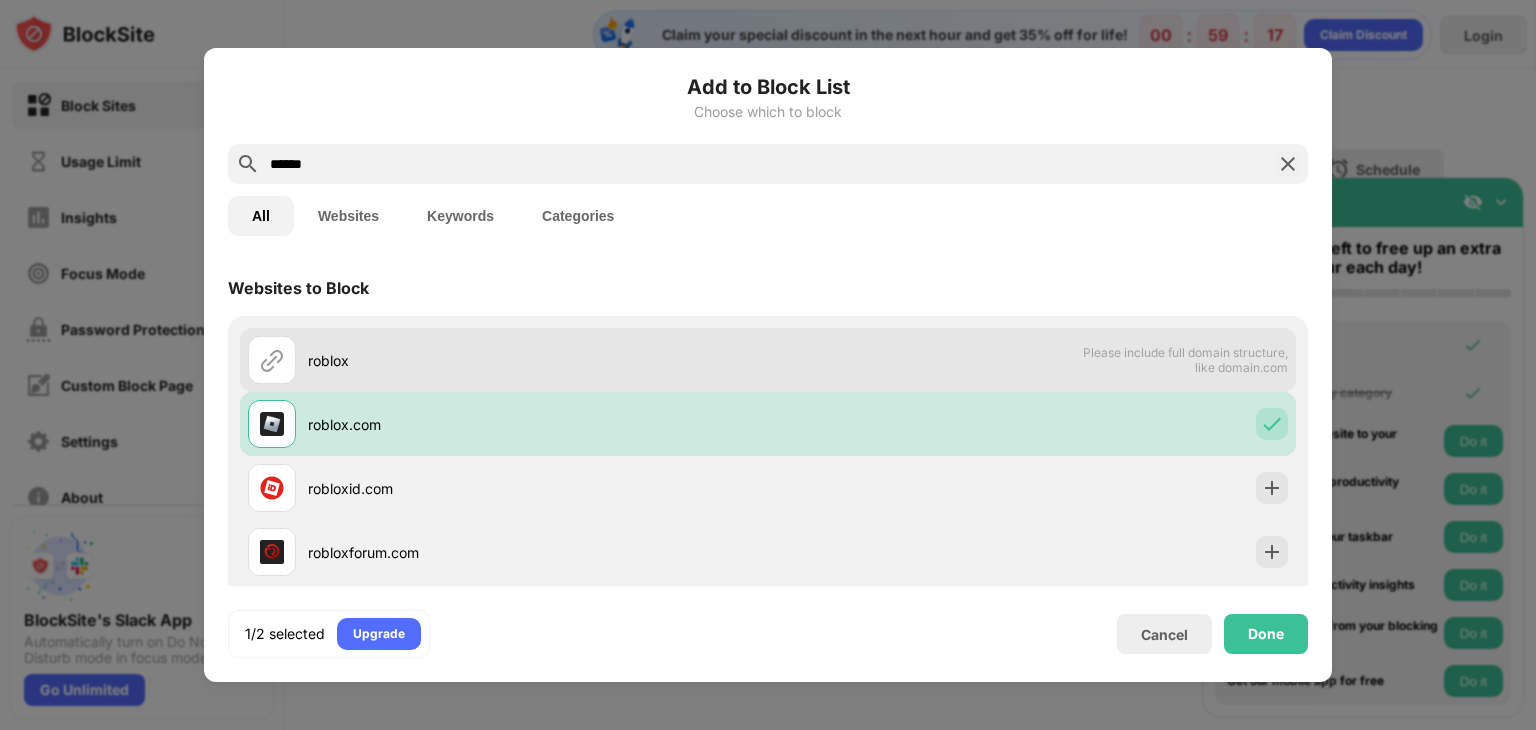click on "roblox Please include full domain structure, like domain.com" at bounding box center (768, 360) 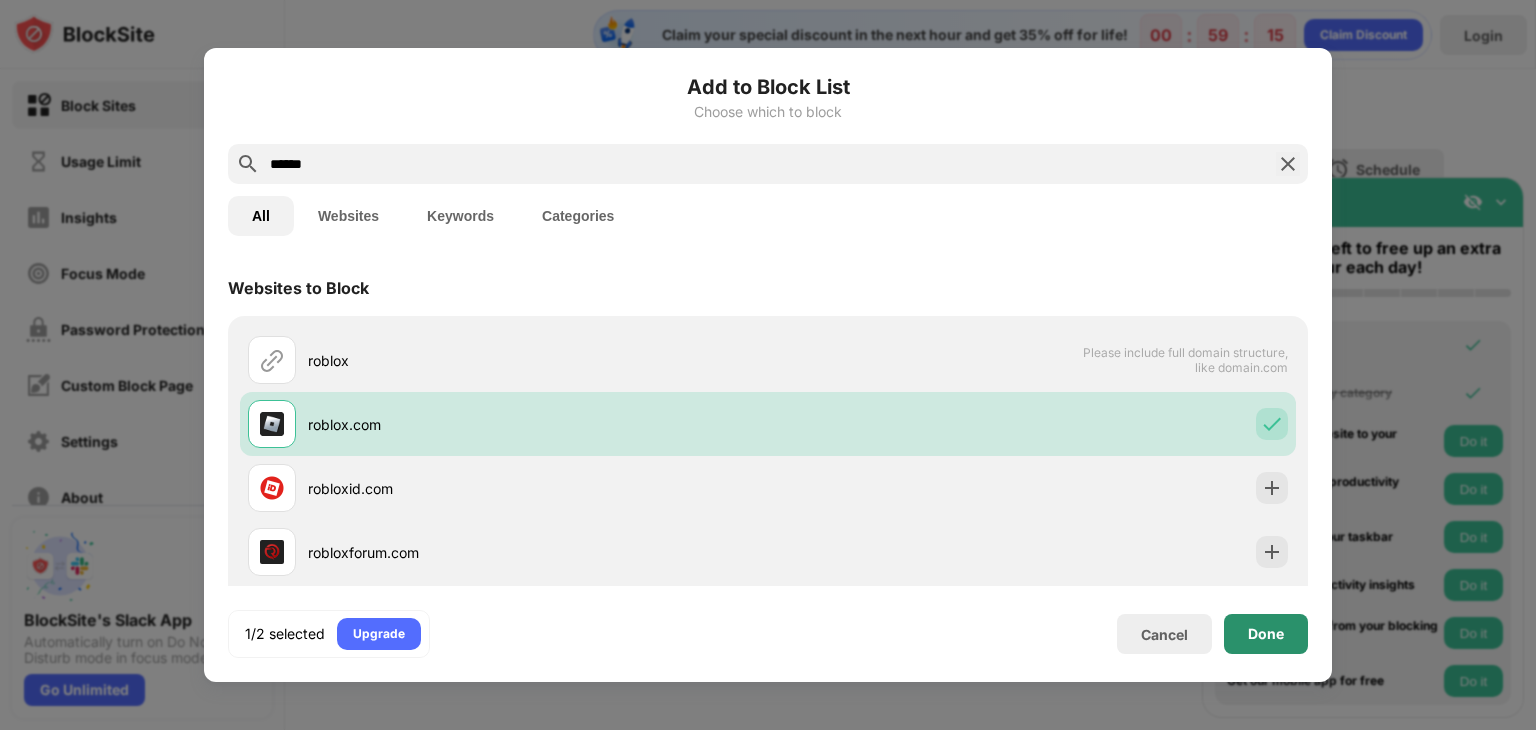 click on "Done" at bounding box center (1266, 634) 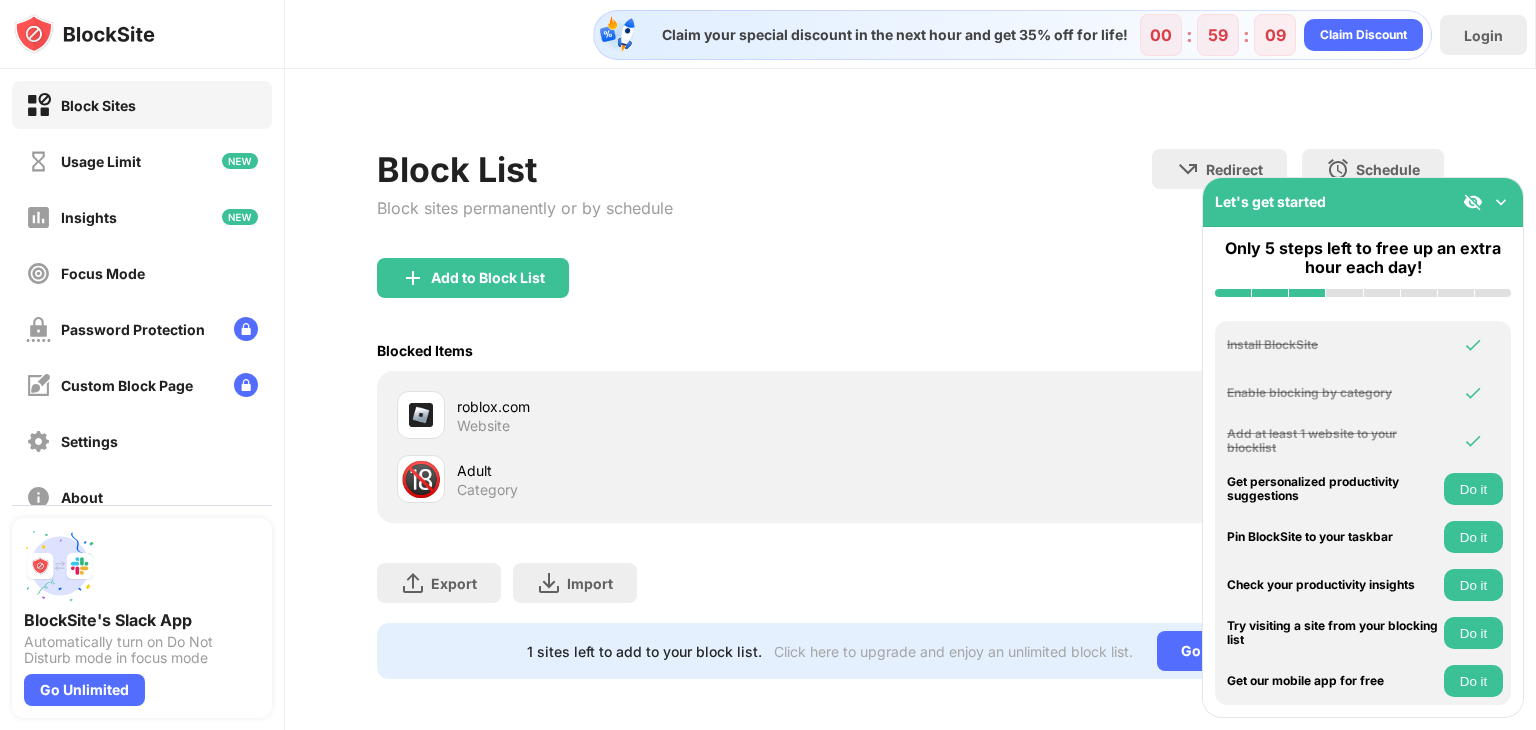 click on "Do it" at bounding box center (1473, 489) 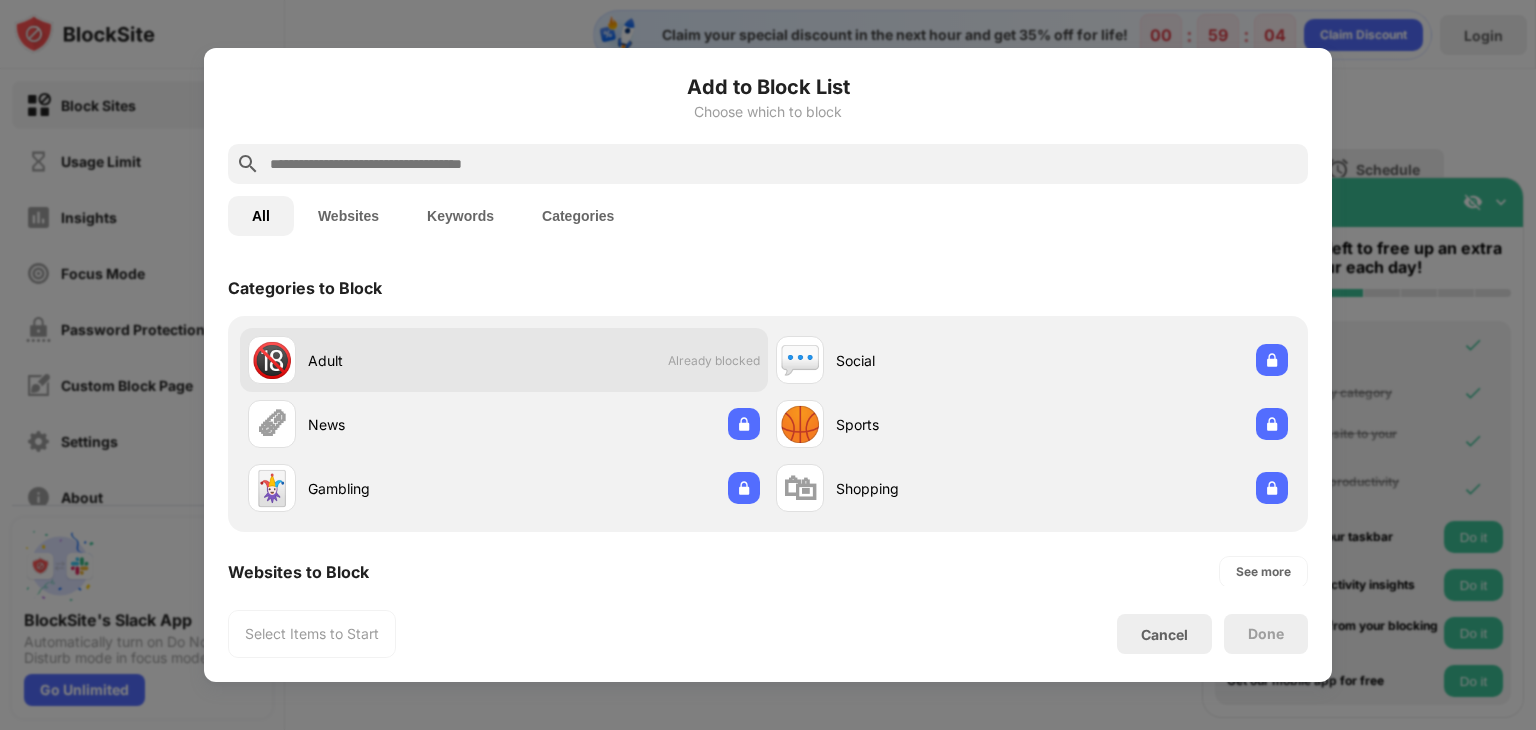click on "Already blocked" at bounding box center [714, 360] 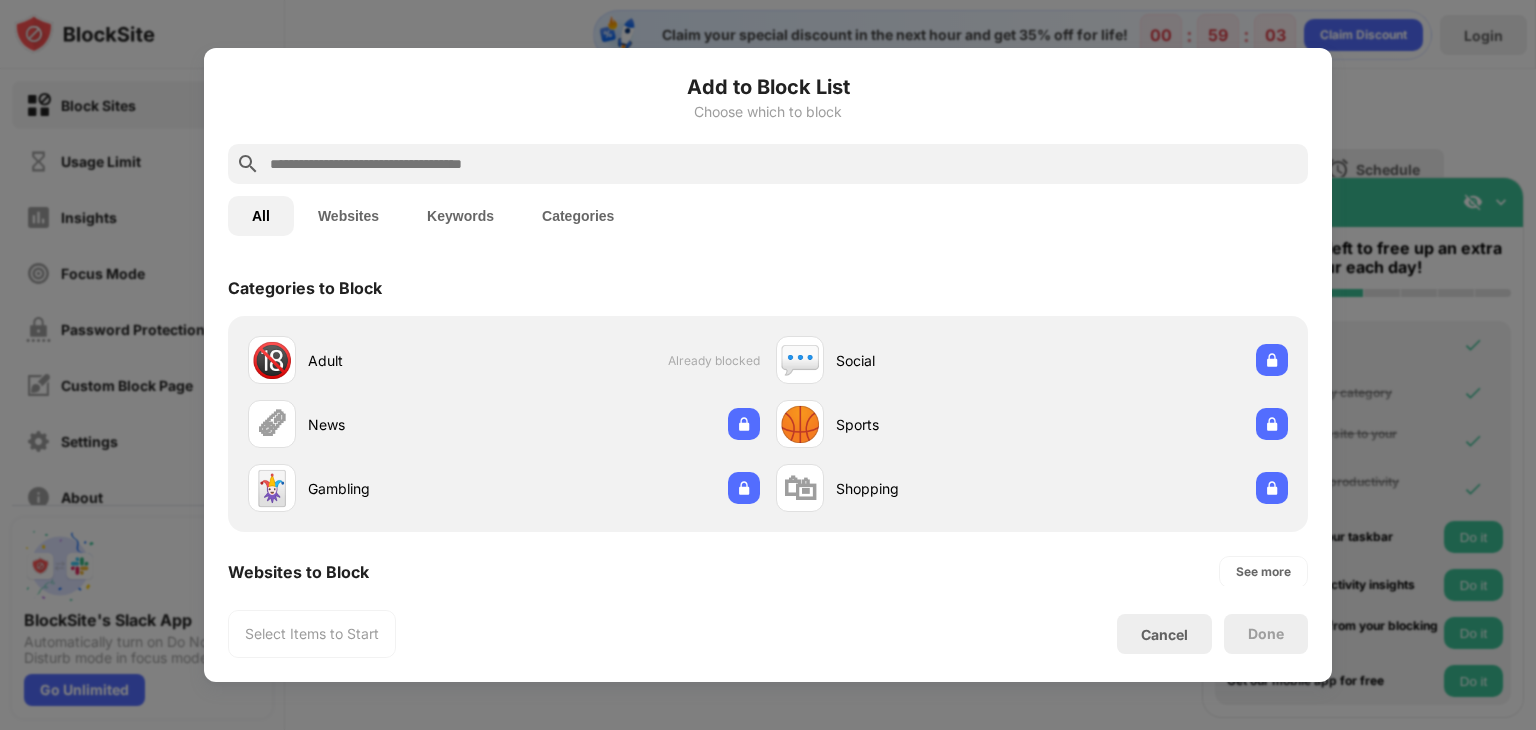 click on "Categories to Block" at bounding box center (768, 288) 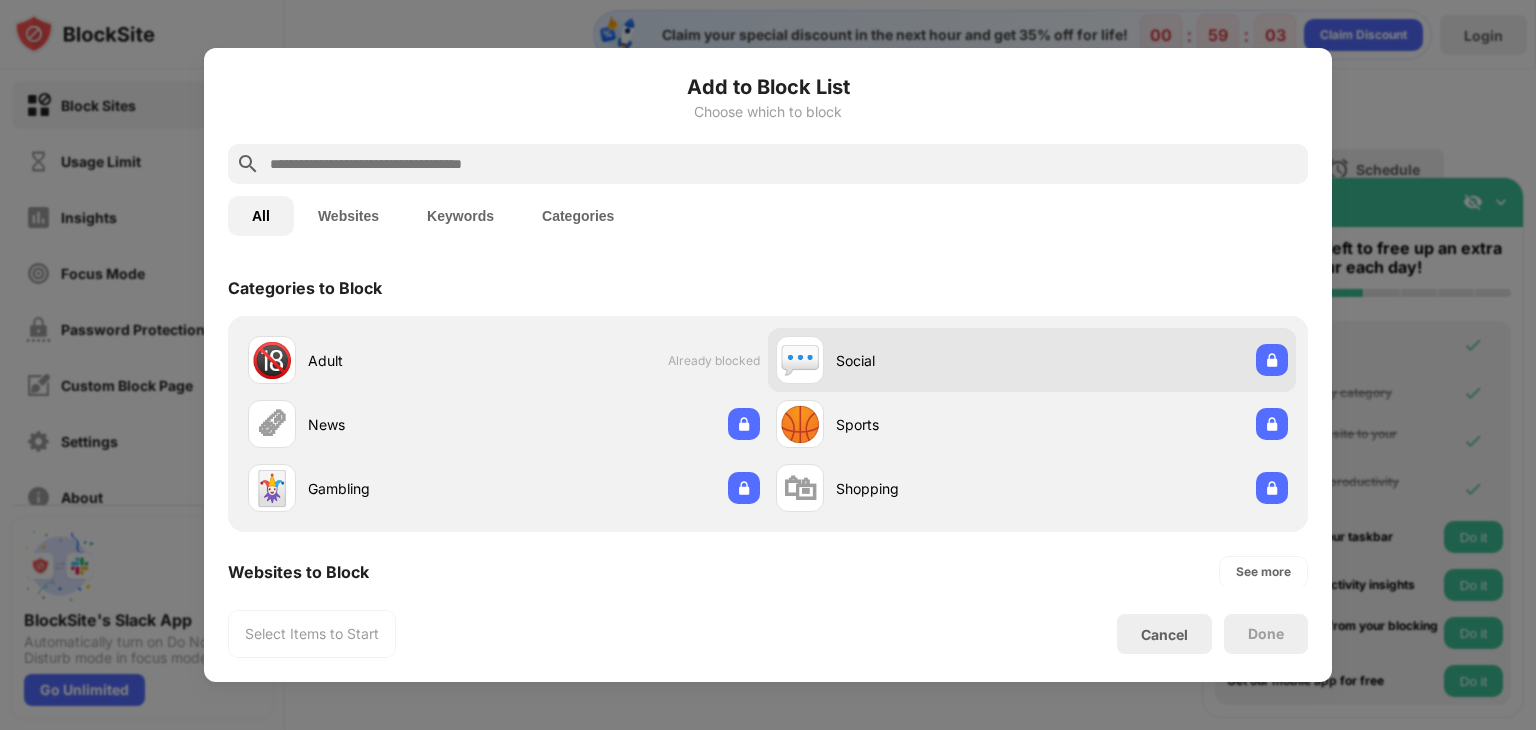 click on "Social" at bounding box center (934, 360) 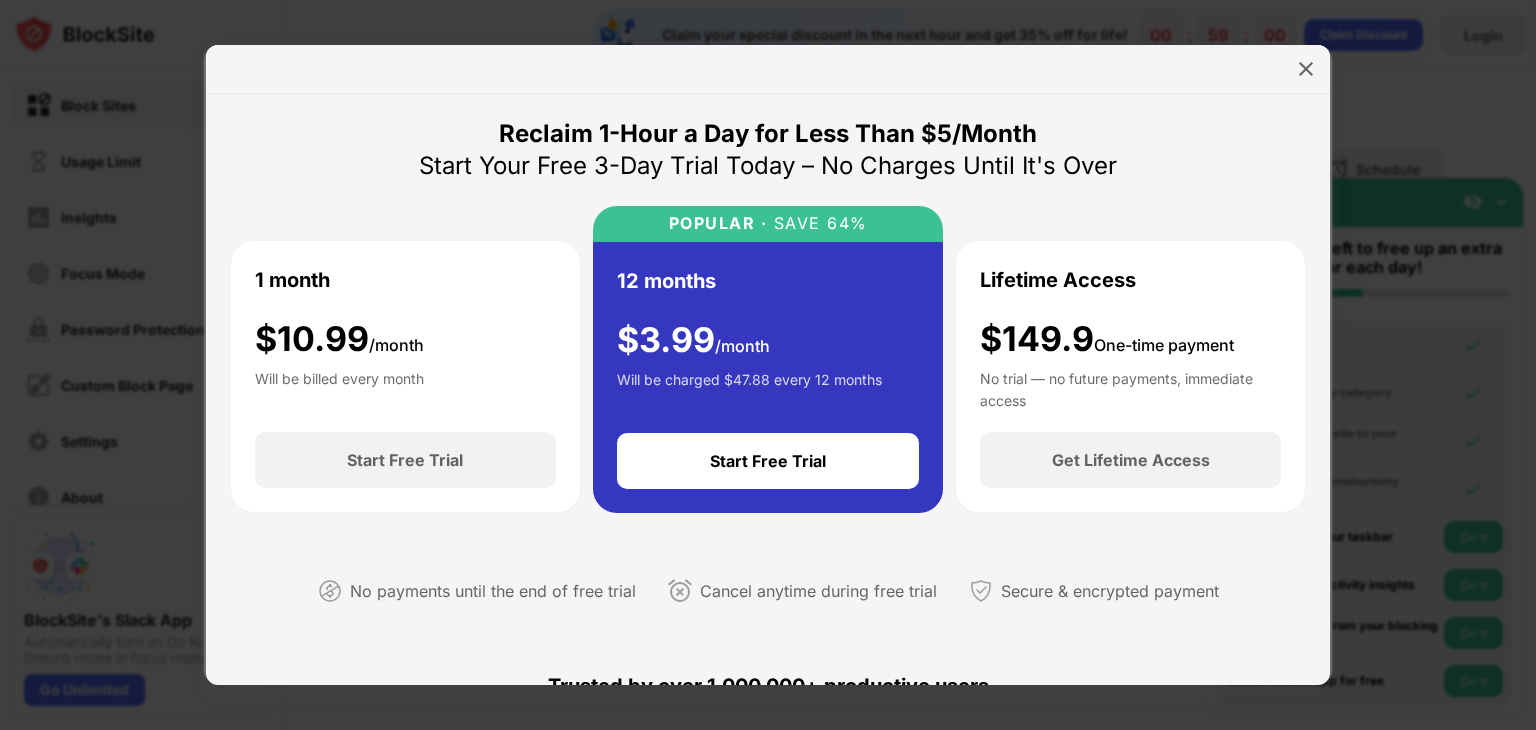 click at bounding box center [1306, 69] 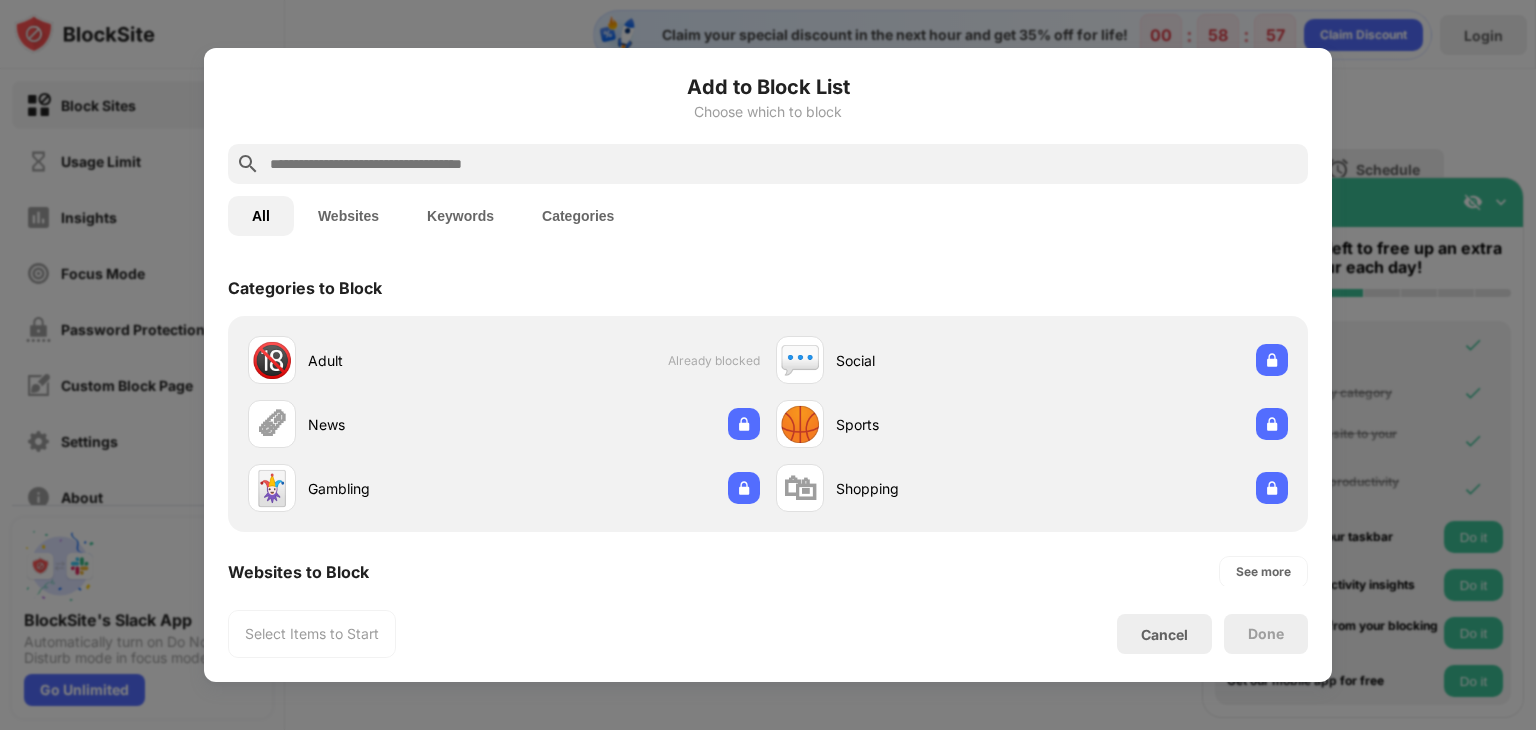 click at bounding box center (784, 164) 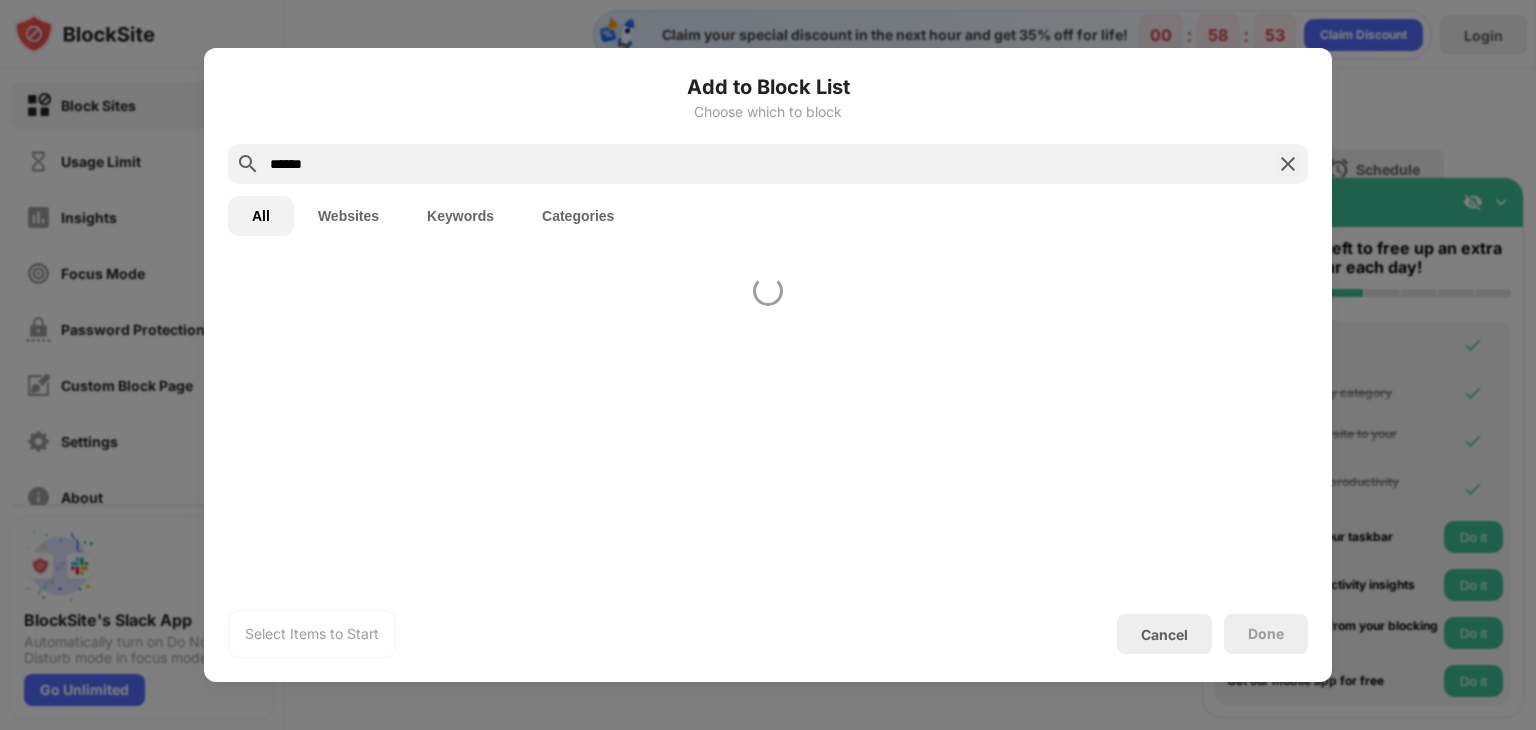 type on "******" 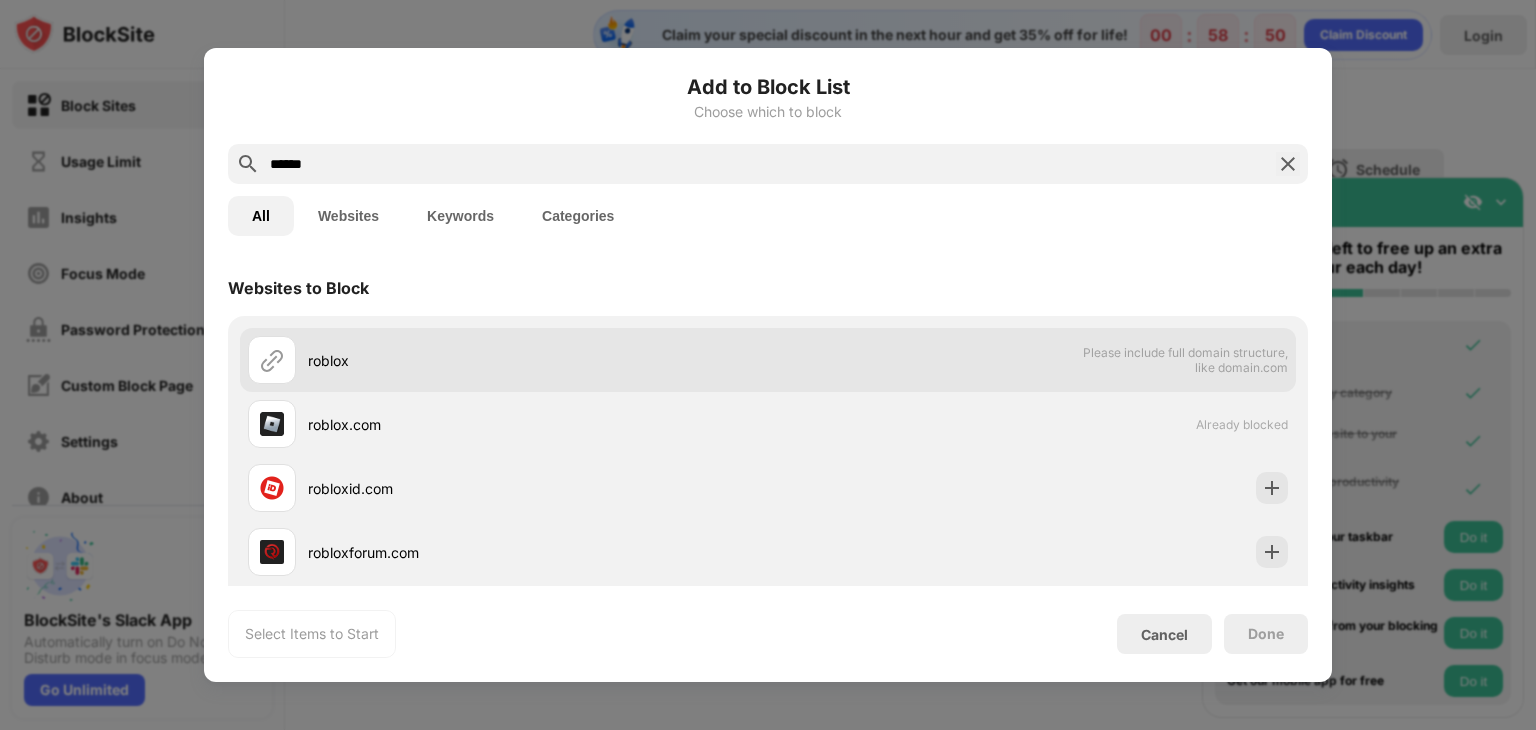 click on "roblox" at bounding box center [508, 360] 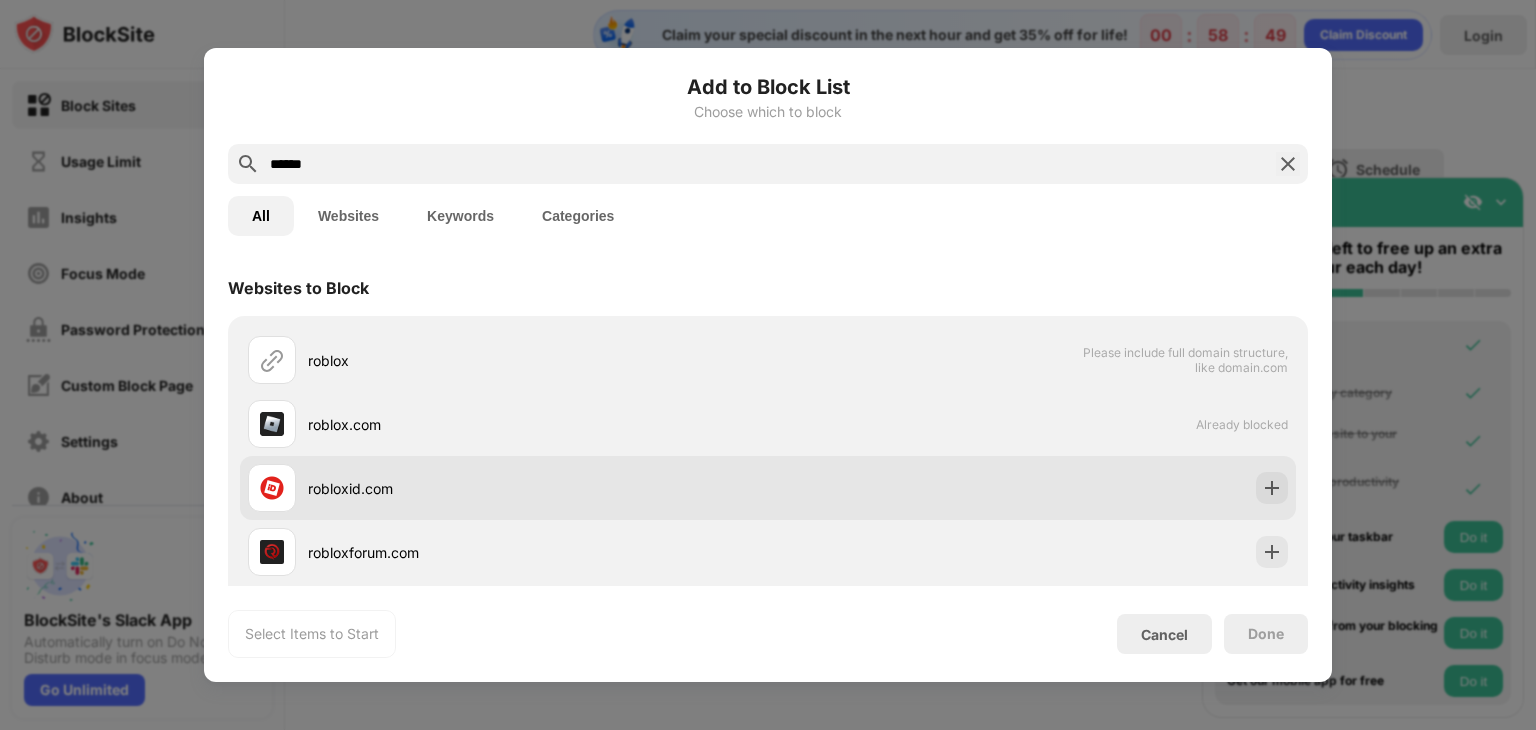 click on "robloxid.com" at bounding box center [768, 488] 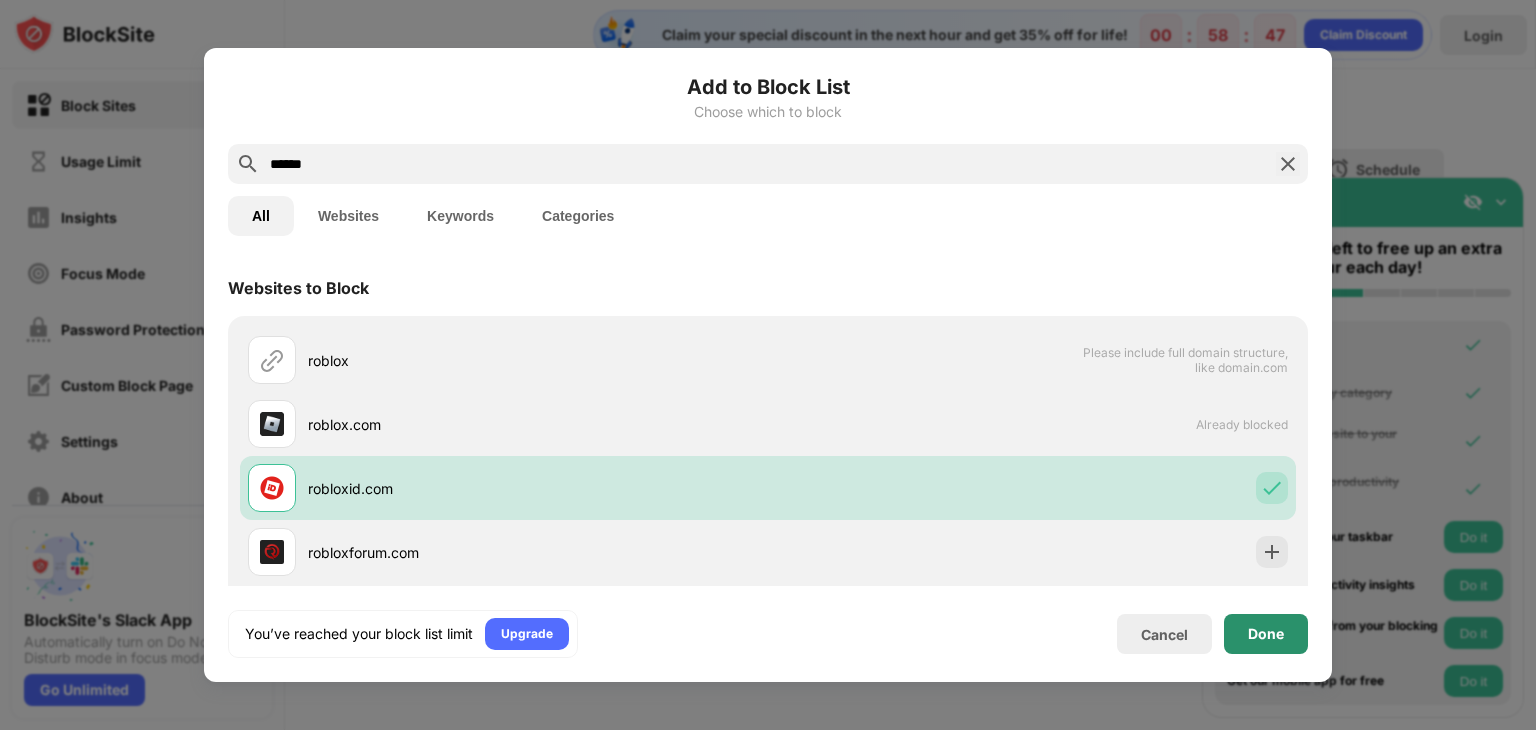 click on "Done" at bounding box center [1266, 634] 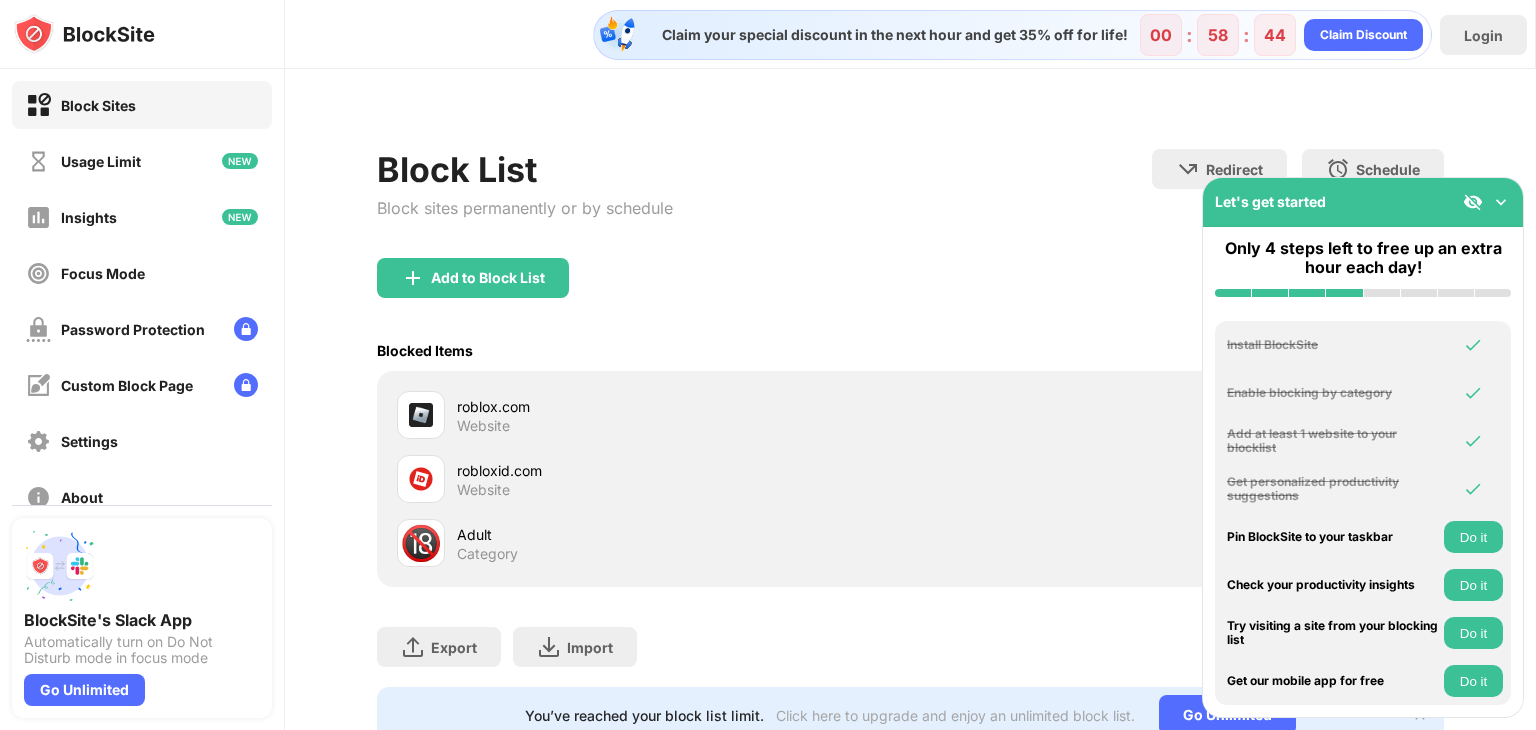 click on "Do it" at bounding box center (1473, 537) 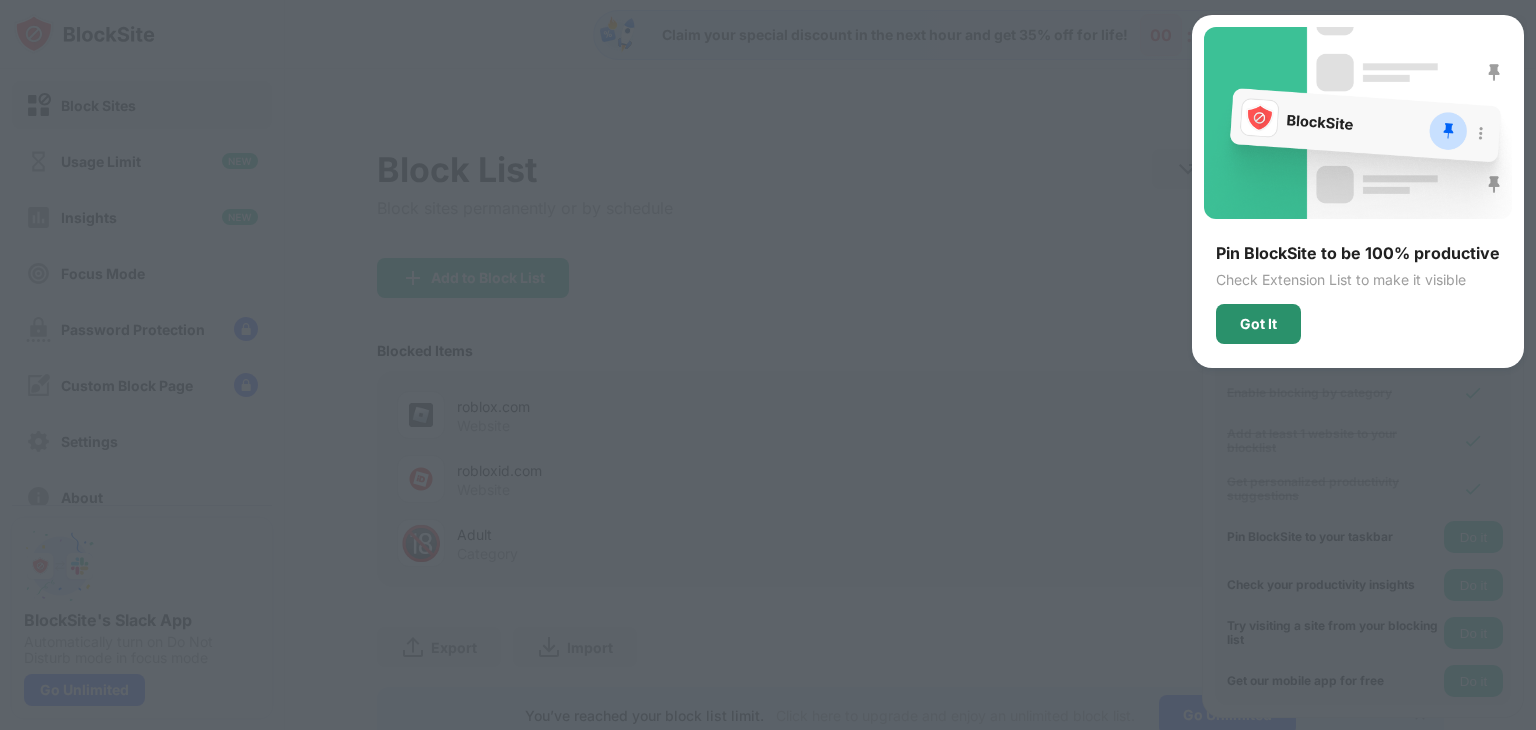 click on "Pin BlockSite to be 100% productive Check Extension List to make it visible Got It" at bounding box center [1358, 293] 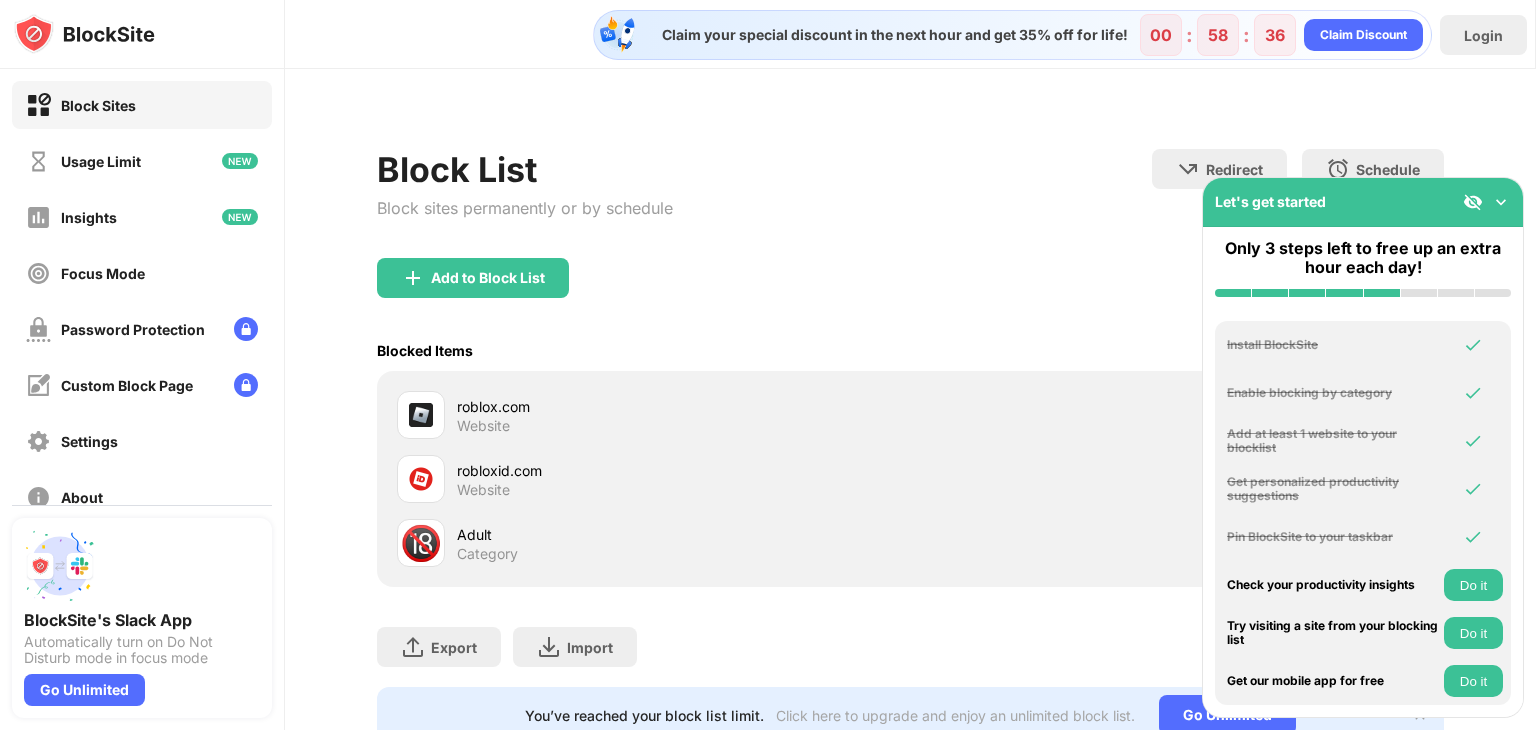 click on "Do it" at bounding box center [1473, 585] 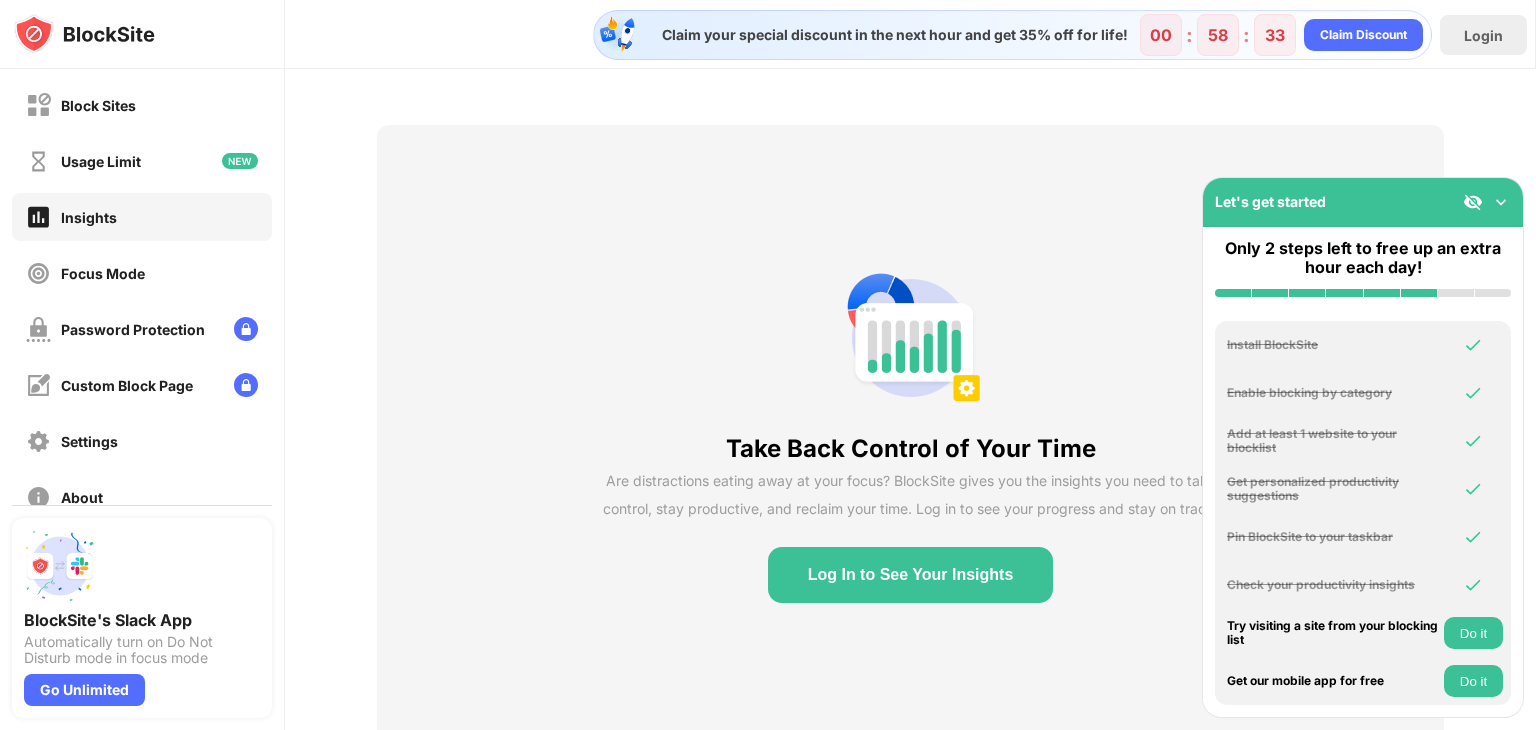 click on "Log In to See Your Insights" at bounding box center (911, 575) 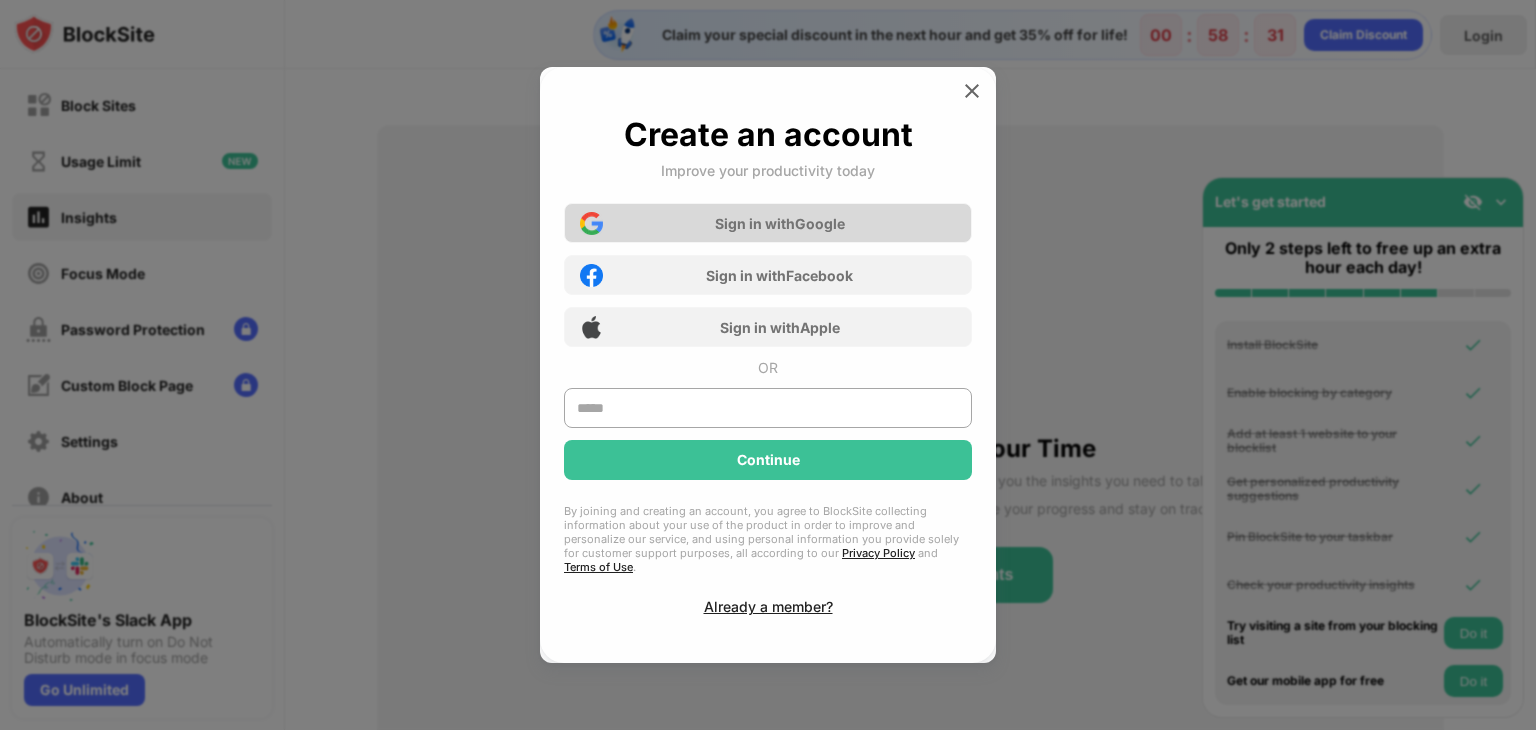 click on "Sign in with  Google" at bounding box center (768, 223) 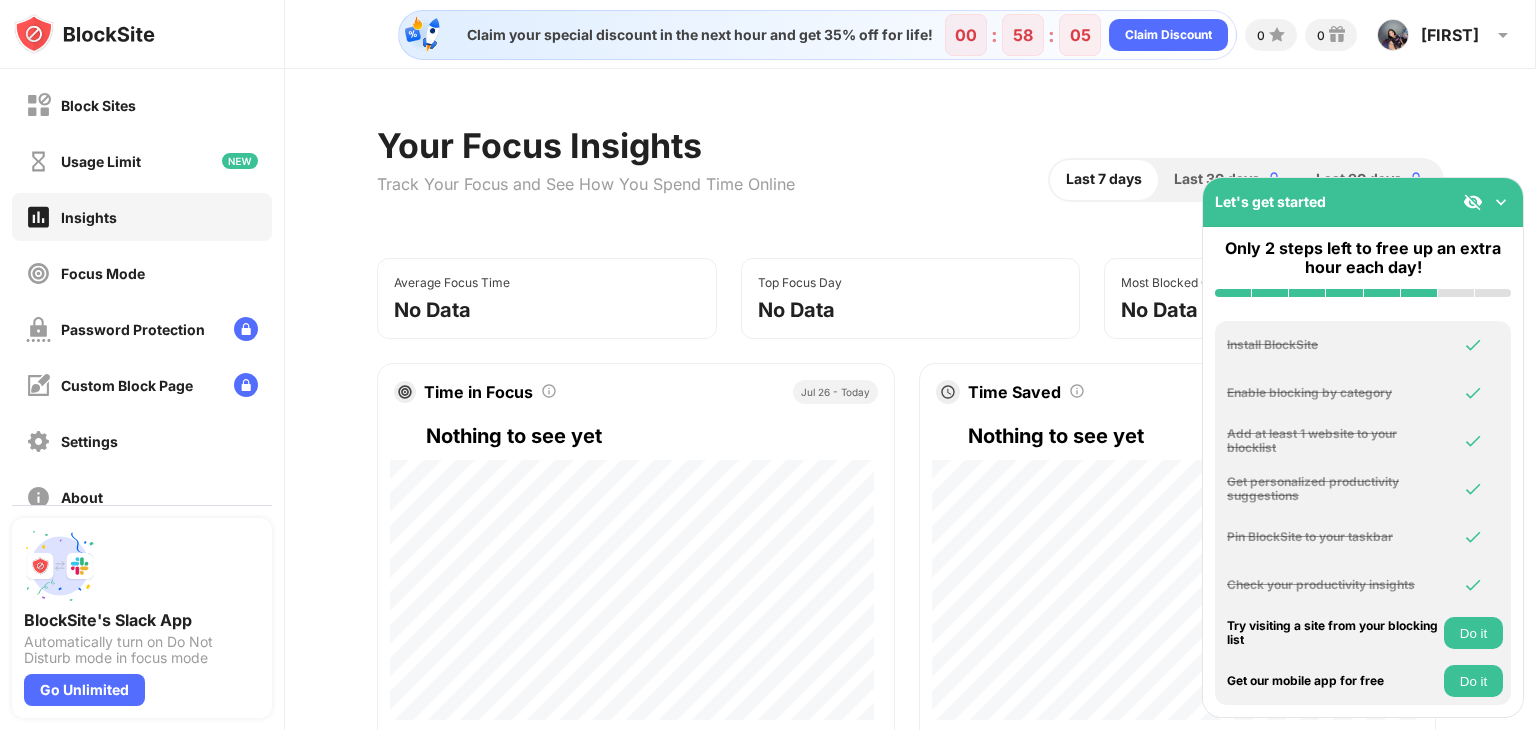 click on "Do it" at bounding box center (1473, 633) 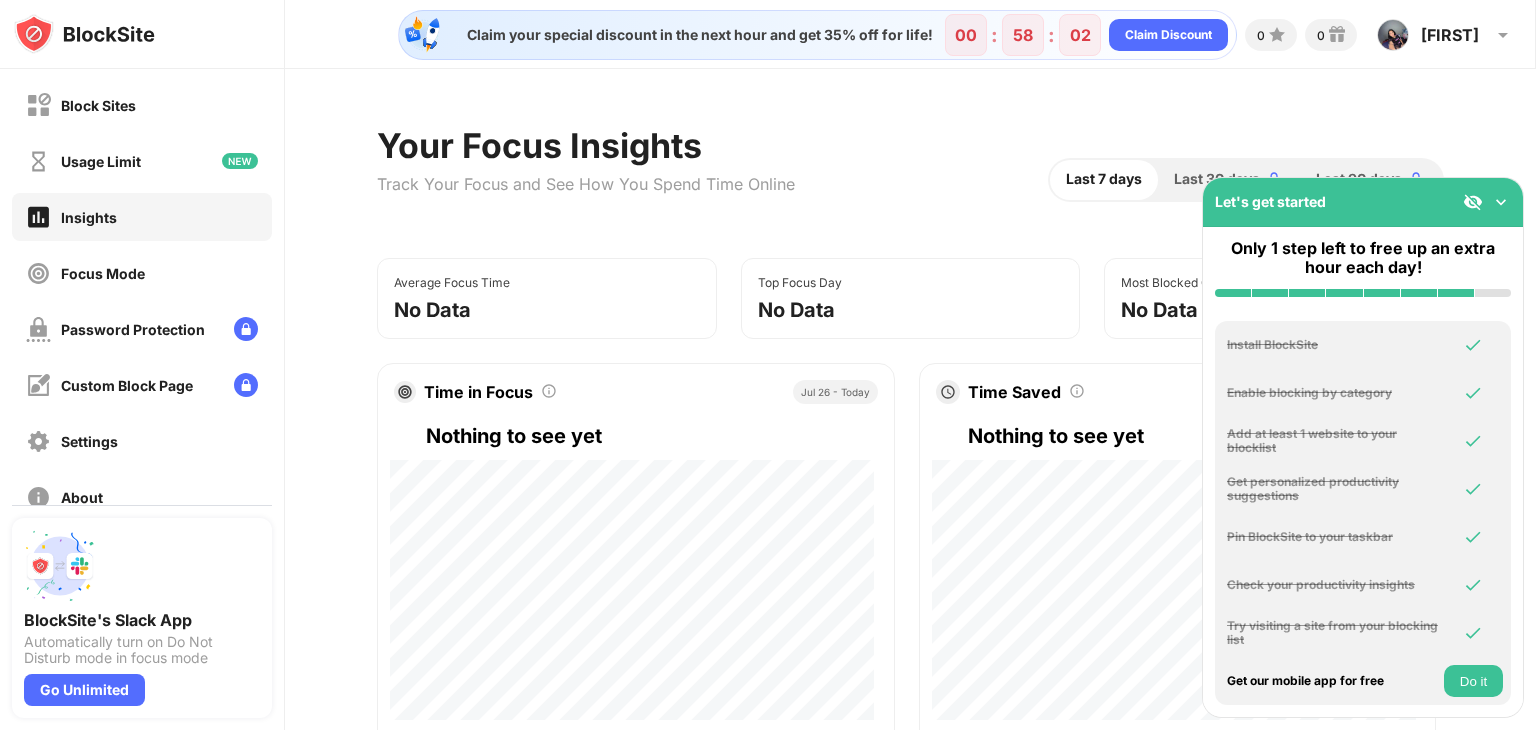 click on "Do it" at bounding box center (1473, 681) 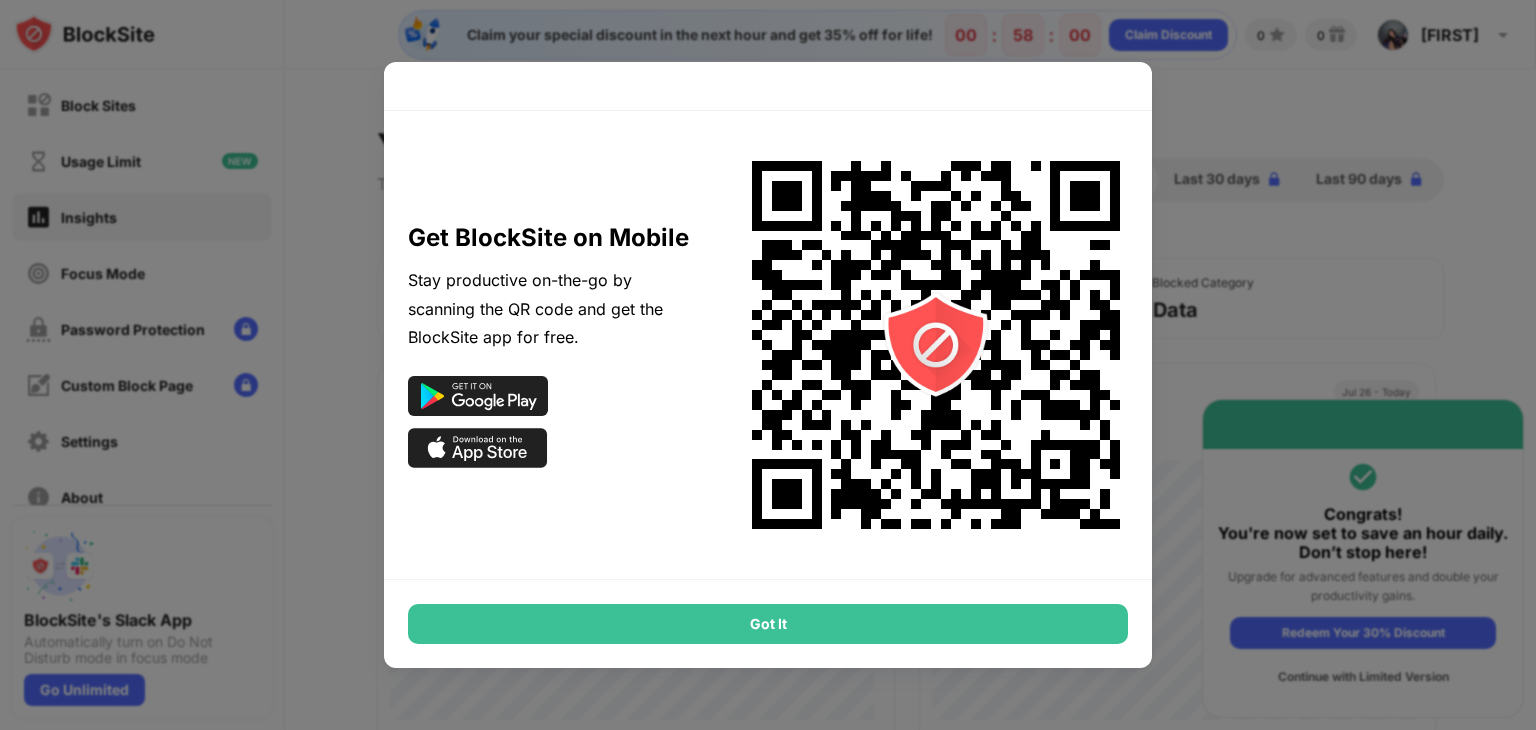 click on "Got It" at bounding box center [768, 624] 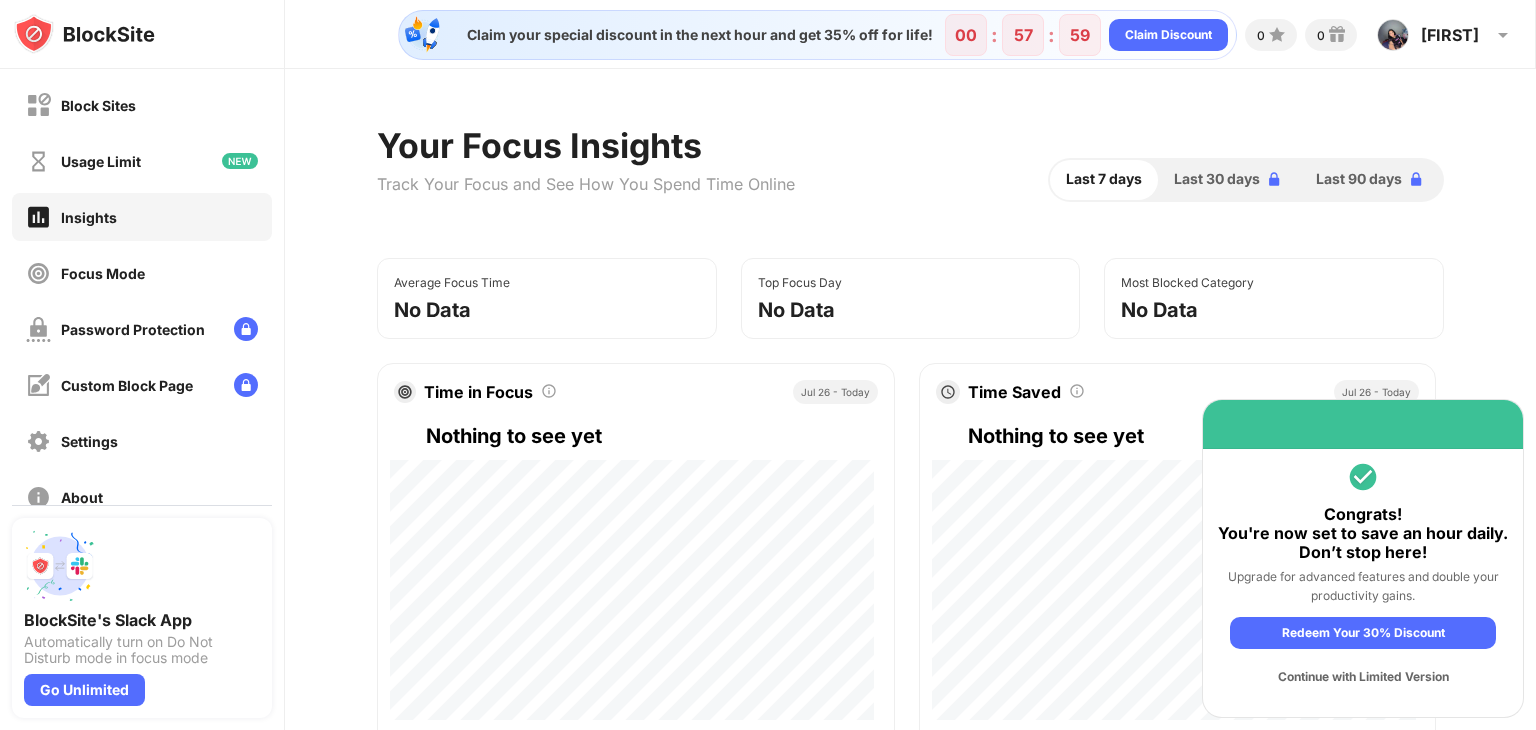 click on "Redeem Your 30% Discount" at bounding box center (1363, 633) 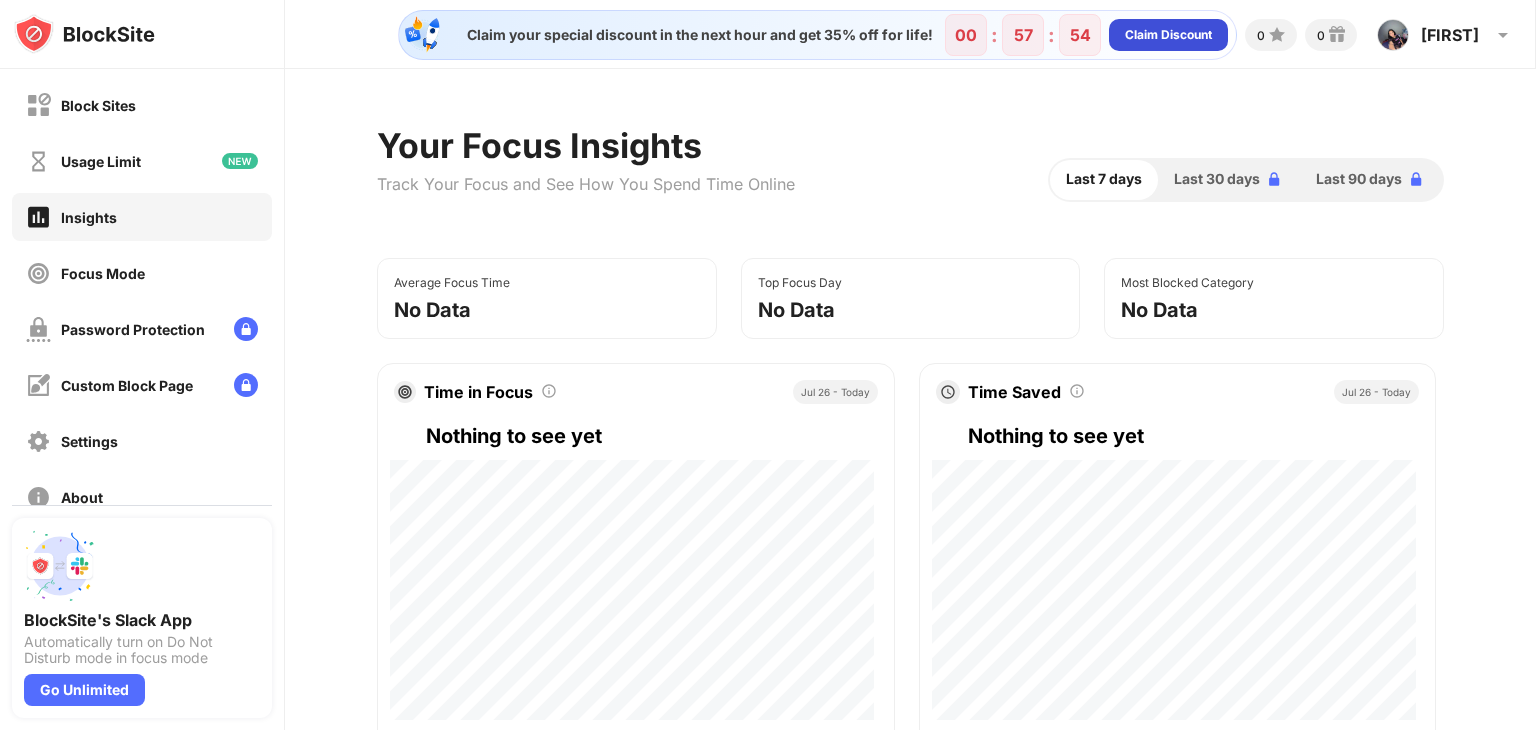 click on "Claim Discount" at bounding box center (1168, 35) 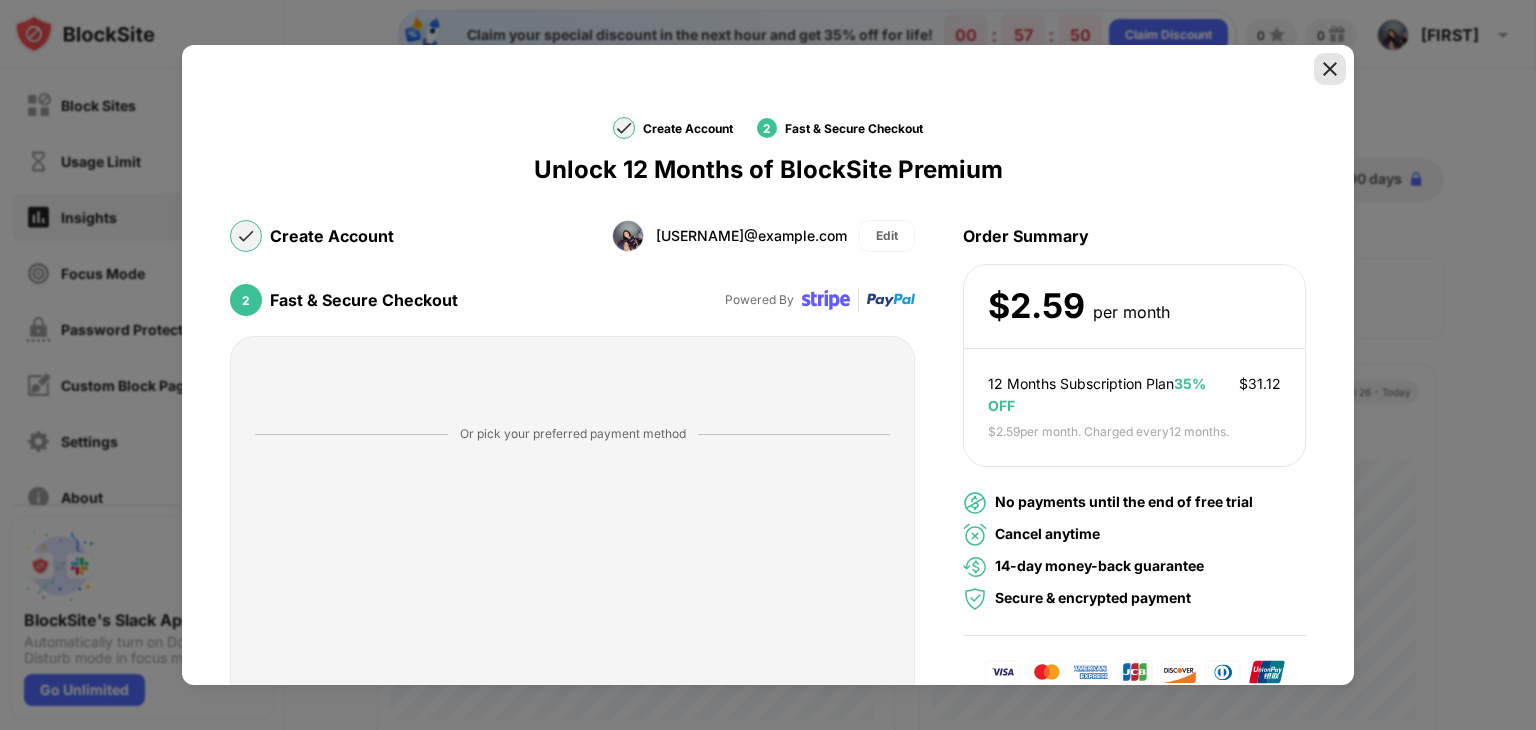 click at bounding box center [1330, 69] 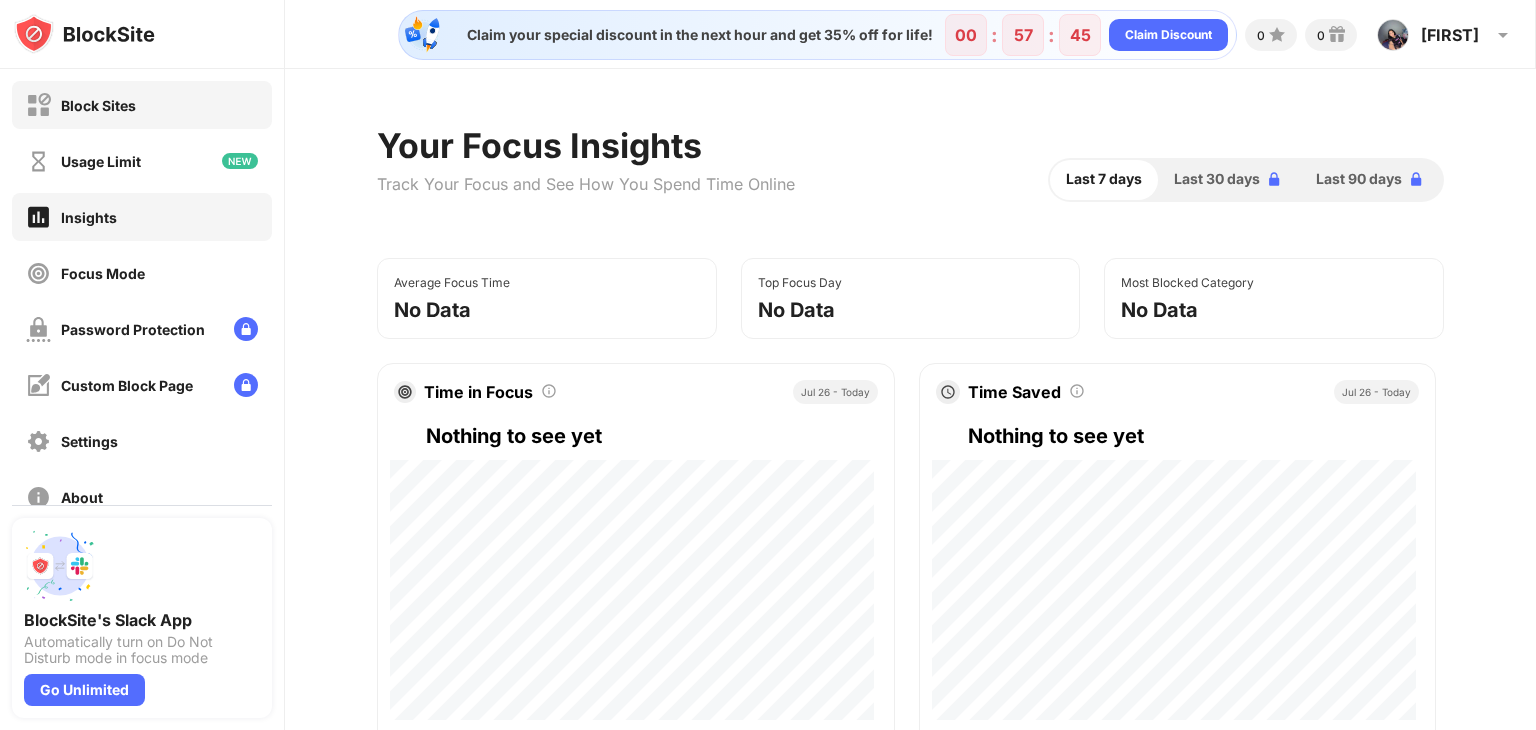 click on "Block Sites" at bounding box center [98, 105] 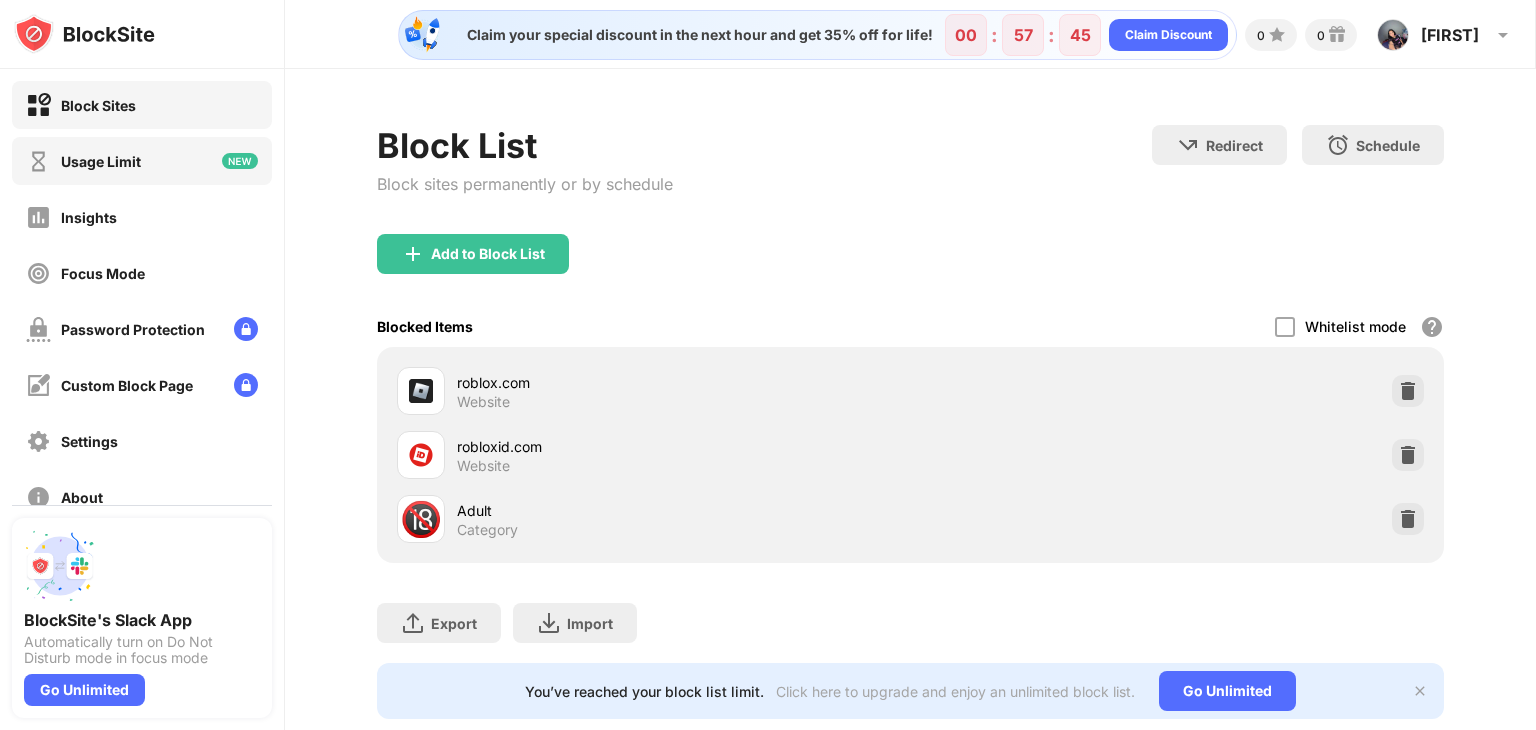 click on "Usage Limit" at bounding box center (101, 161) 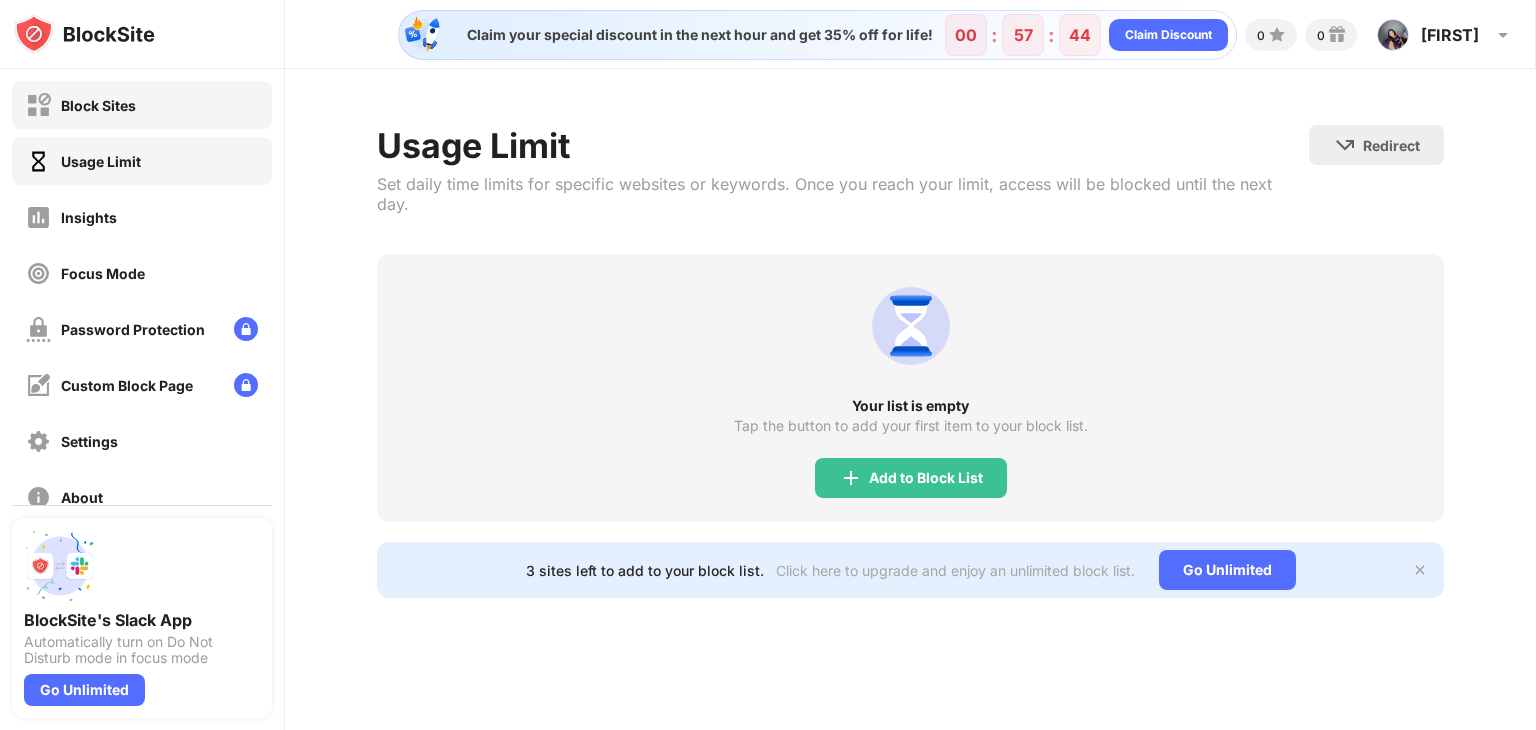 click on "Block Sites" at bounding box center [98, 105] 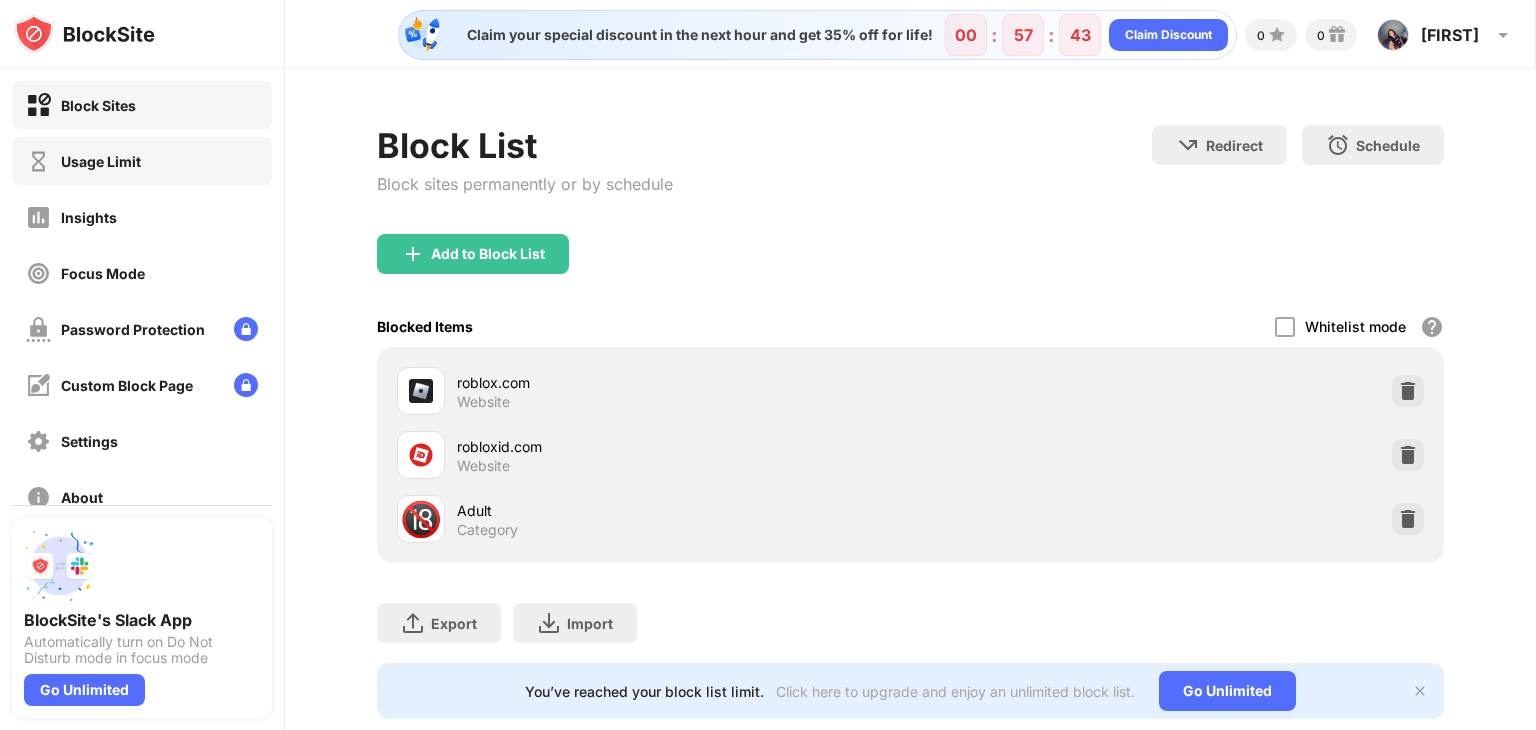click on "Usage Limit" at bounding box center [101, 161] 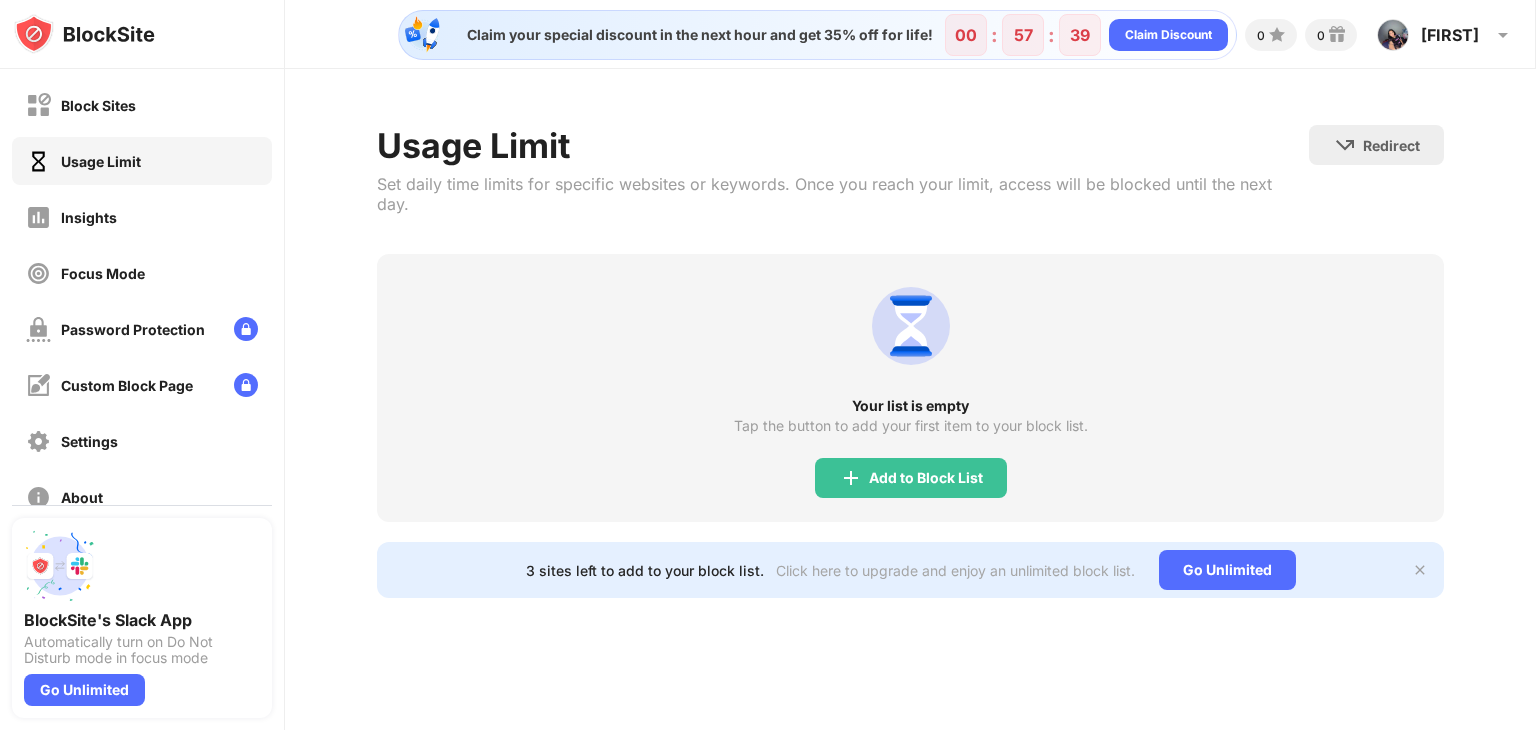 click on "Your list is empty Tap the button to add your first item to your block list. Add to Block List" at bounding box center [910, 388] 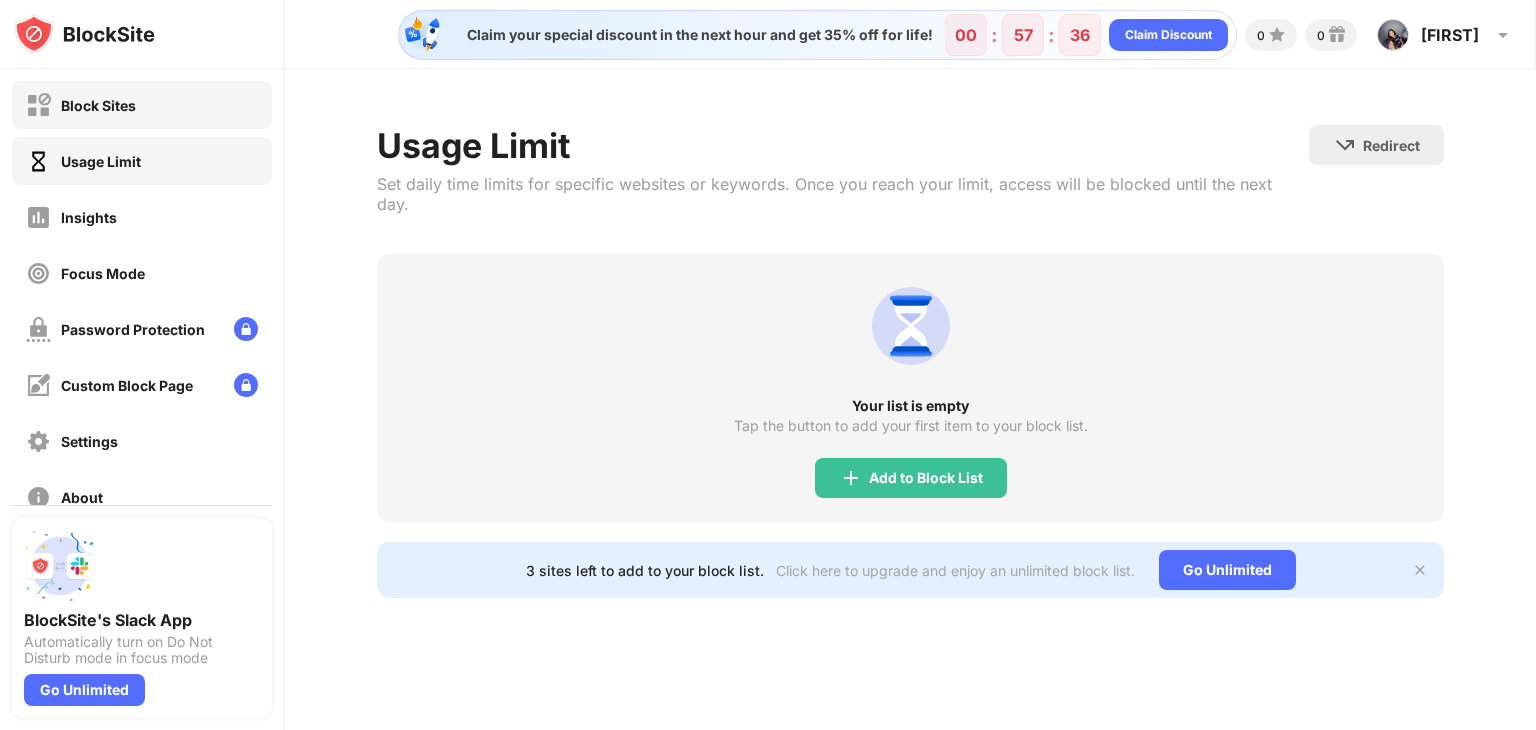 click on "Block Sites" at bounding box center (98, 105) 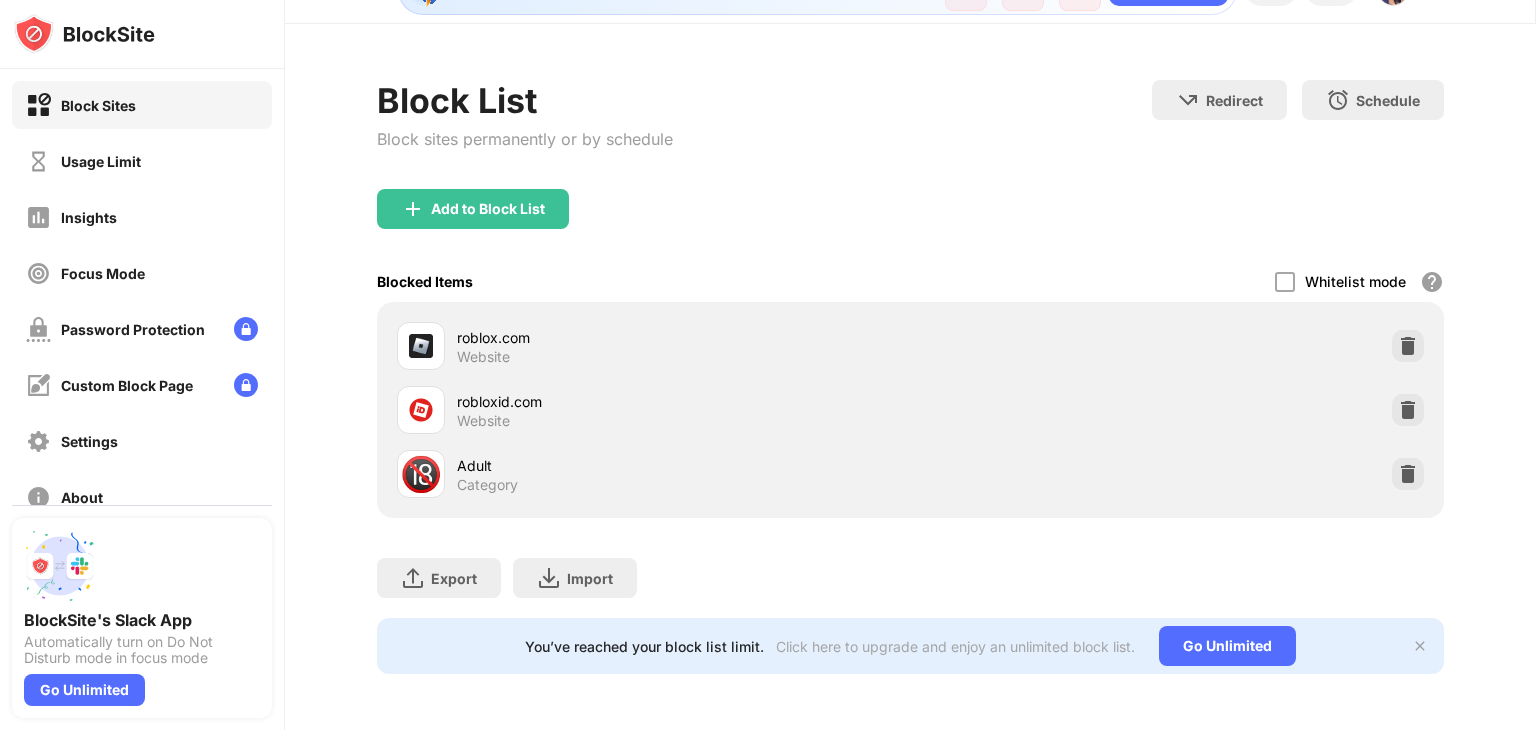 scroll, scrollTop: 42, scrollLeft: 0, axis: vertical 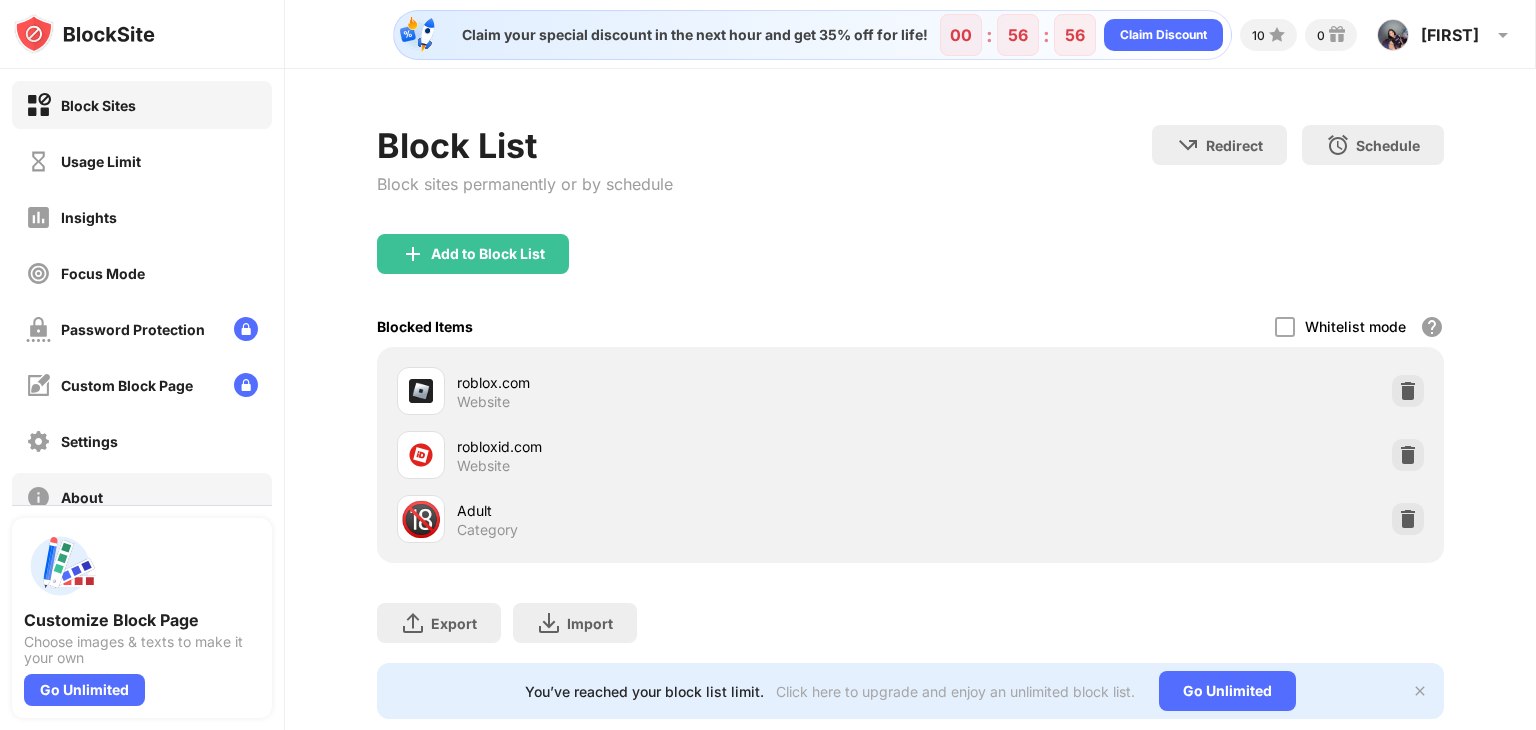 click on "Settings" at bounding box center [142, 441] 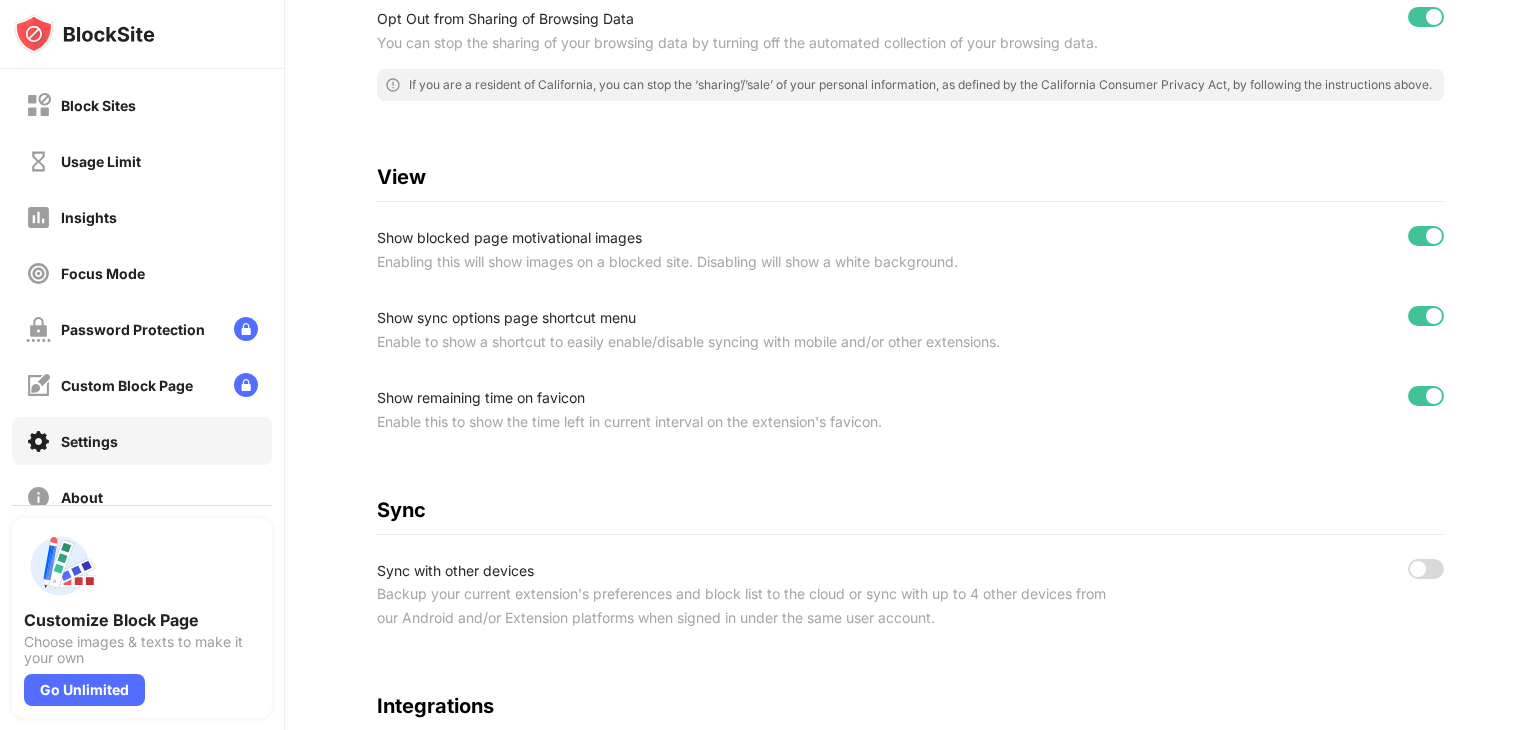 scroll, scrollTop: 567, scrollLeft: 0, axis: vertical 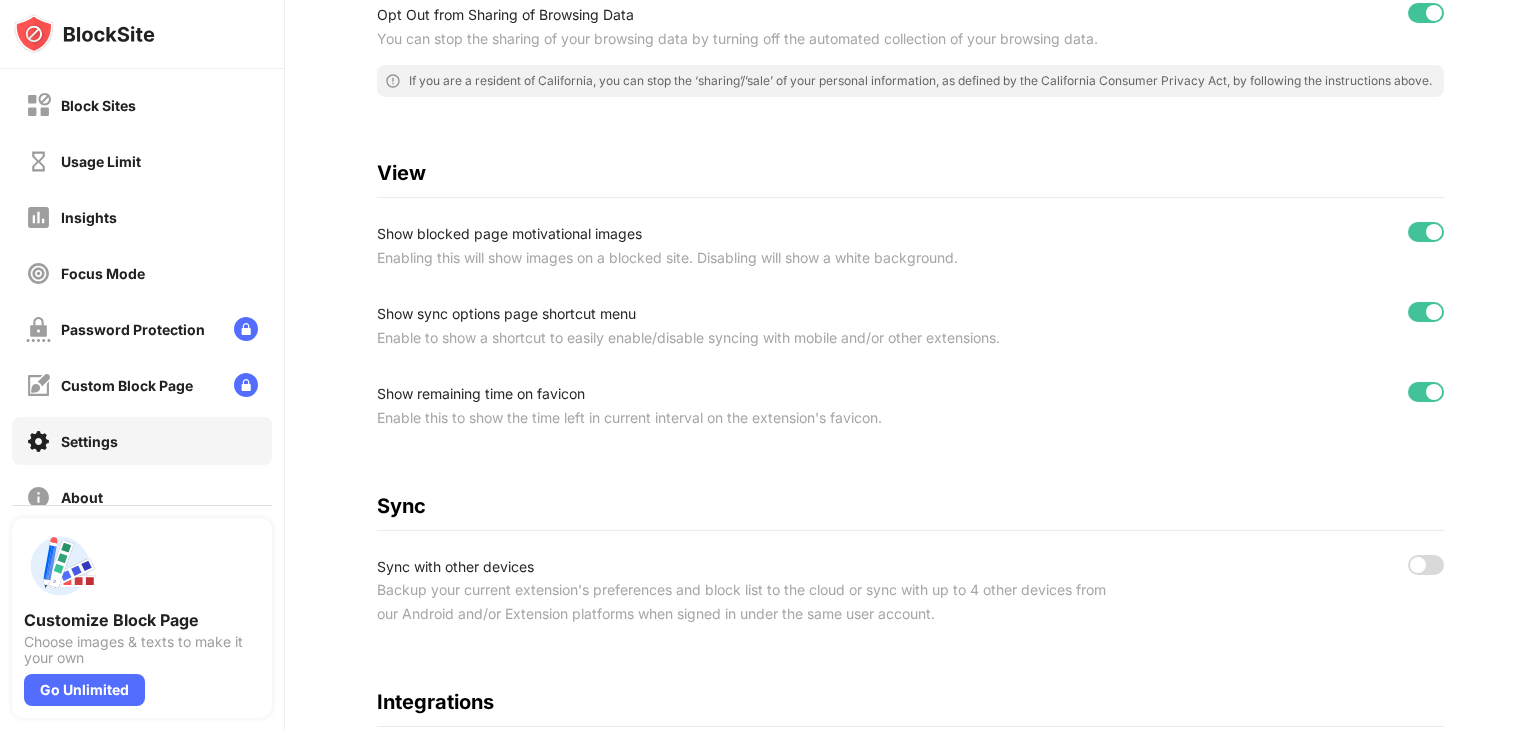 click on "Settings Enable in Incognito Mode General Enable BlockSite shortcut option using right-click Add sites to your block list or your focus mode list by right-clicking and selecting the BlockSite menu on a website. Your Privacy Choices We and our affiliates use the information collected to analyze and improve performance, enable certain features and functionality, understand more about users and their interaction with our product and for market intelligence purposes. This product makes some of the information we collect available to our affiliates for those purposes. Opt Out from Sharing of Browsing Data You can stop the sharing of your browsing data by turning off the automated collection of your browsing data. If you are a resident of California, you can stop the ‘sharing’/’sale’ of your personal information, as defined by the California Consumer Privacy Act, by following the instructions above. View Show blocked page motivational images Show sync options page shortcut menu Sync Sync with other devices" at bounding box center (910, 237) 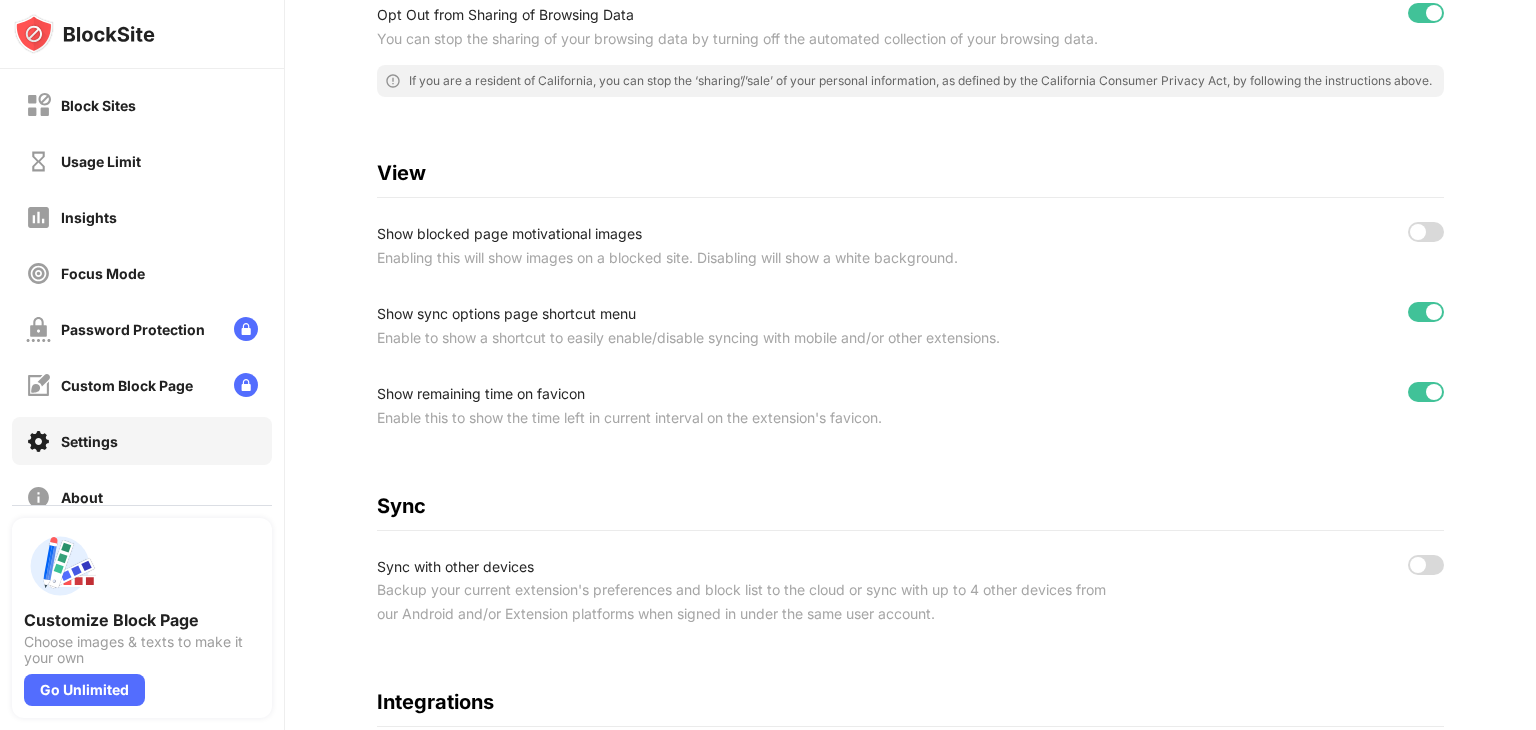click at bounding box center (1434, 312) 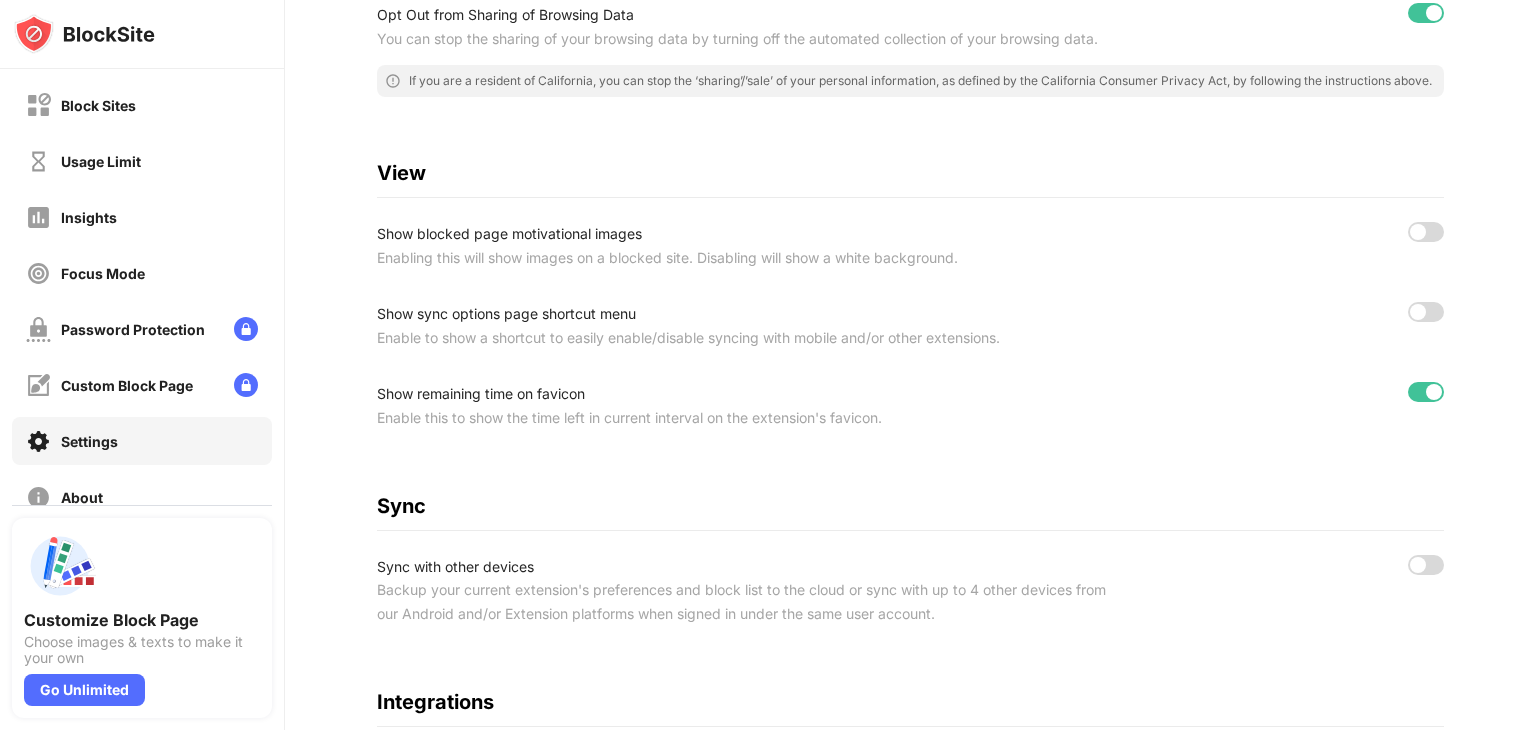 click at bounding box center [1434, 392] 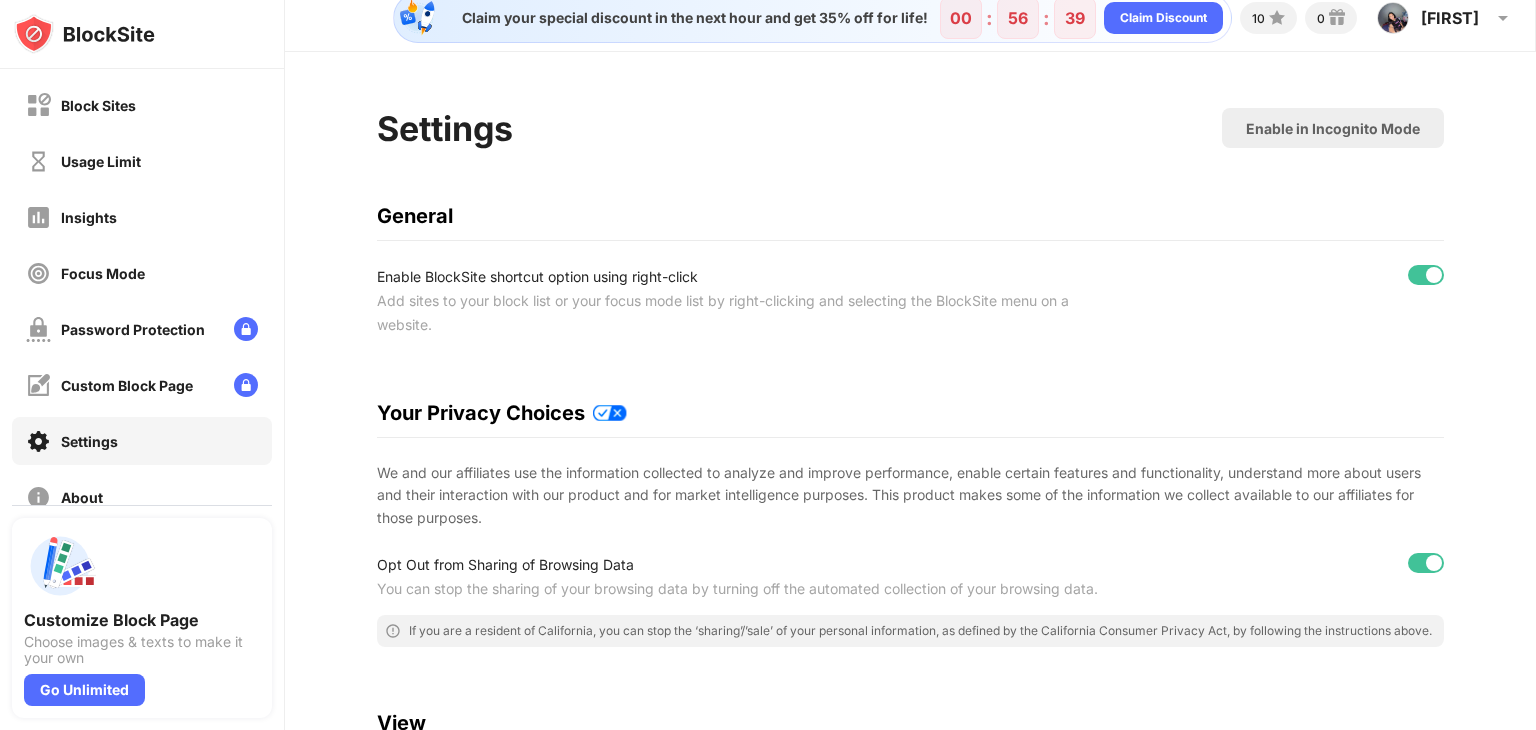 scroll, scrollTop: 8, scrollLeft: 0, axis: vertical 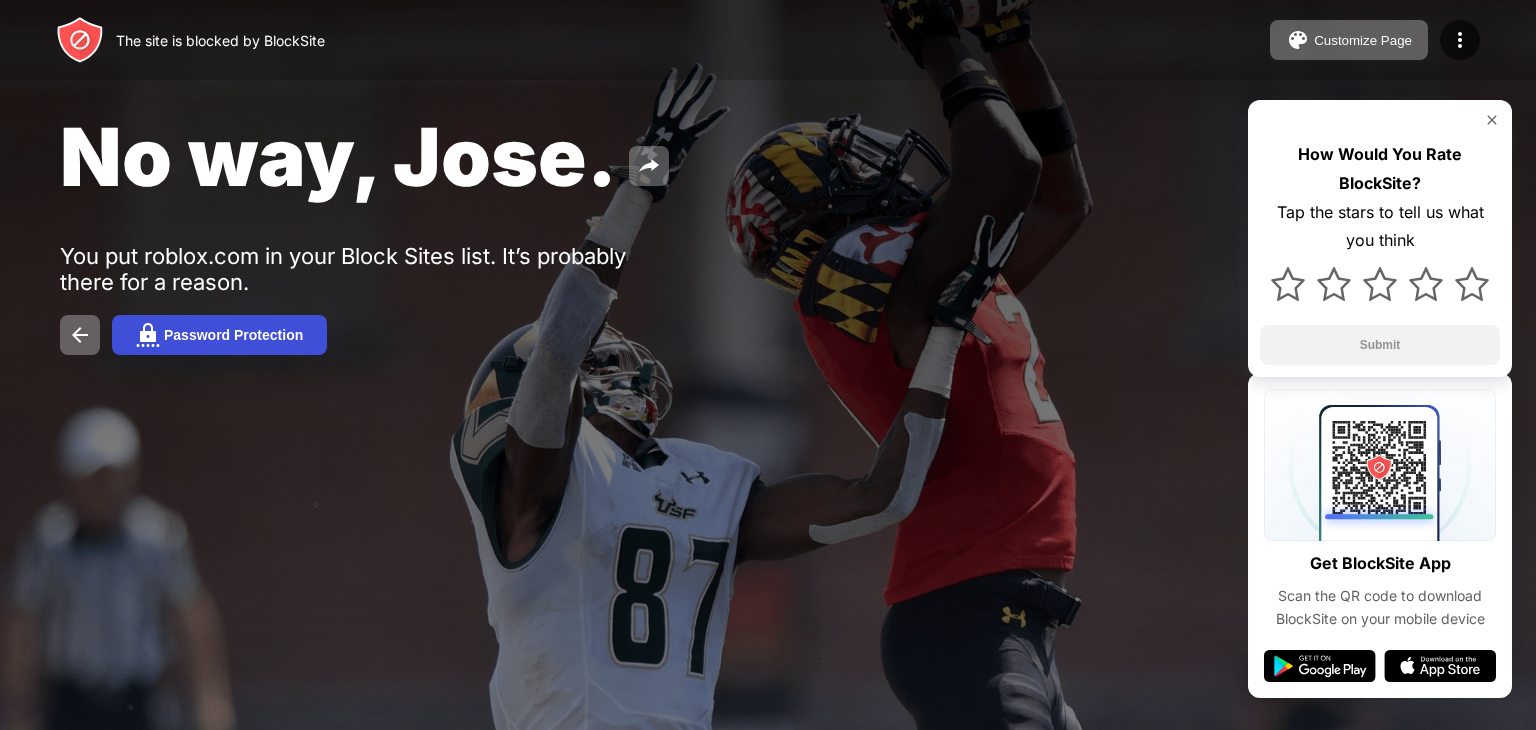 click on "Password Protection" at bounding box center (219, 335) 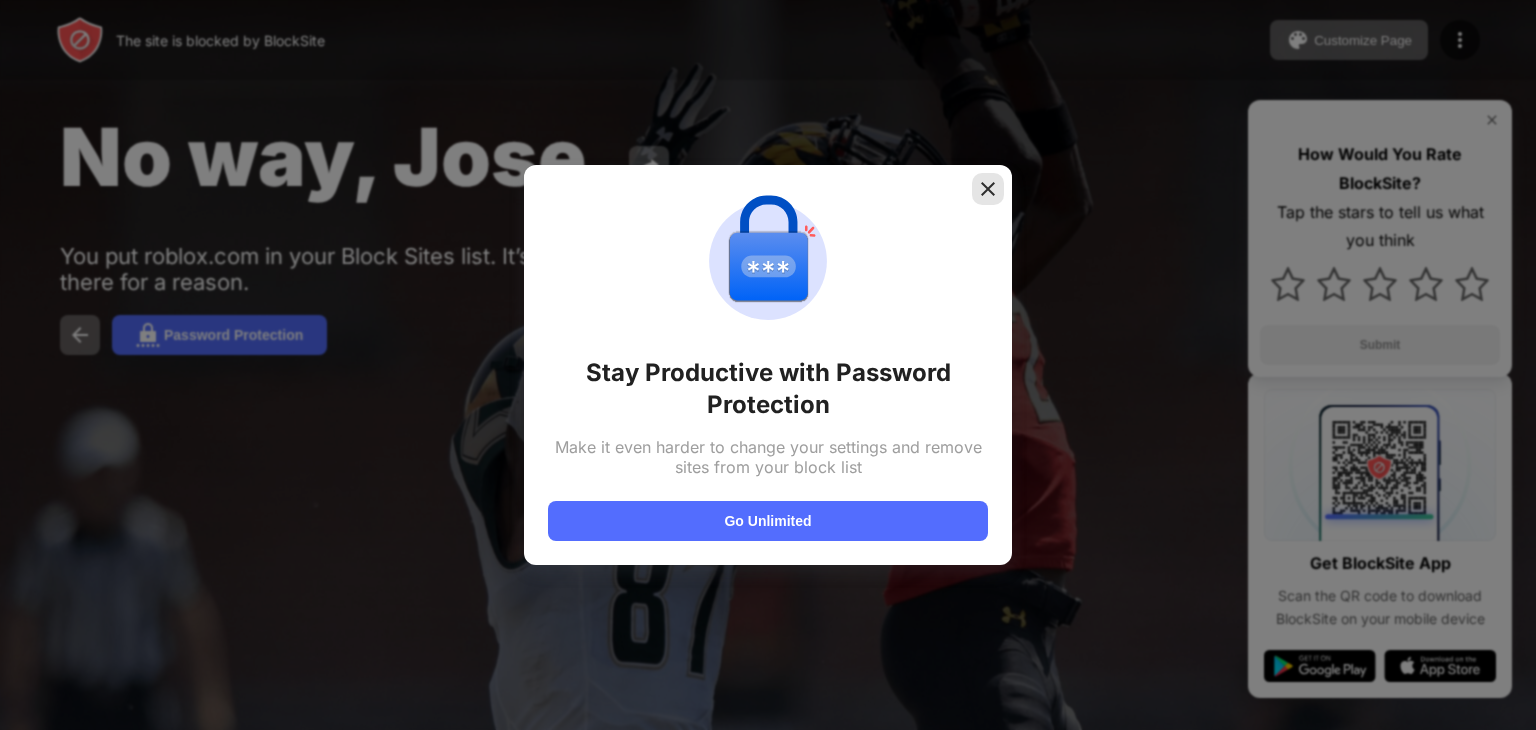click at bounding box center [988, 189] 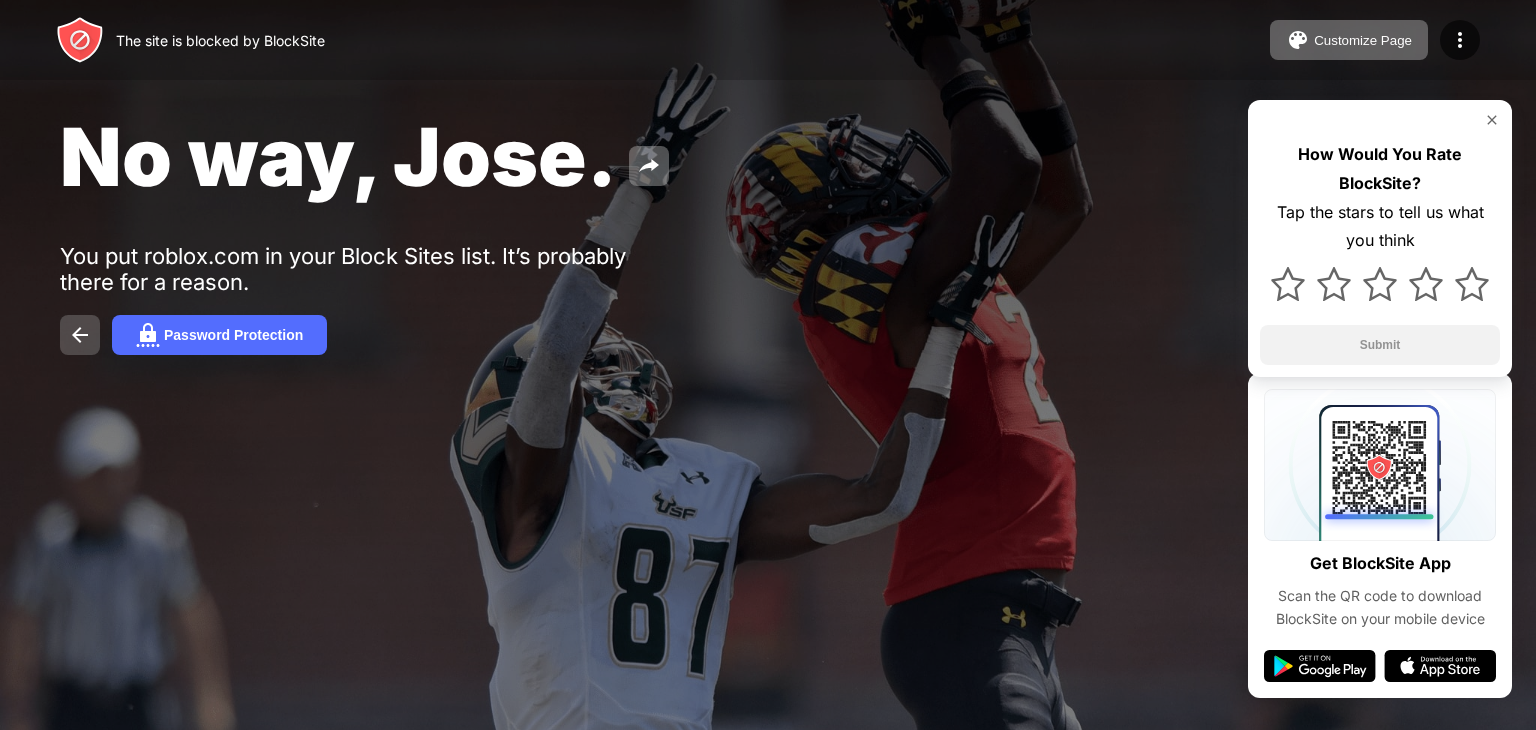 click at bounding box center [80, 335] 